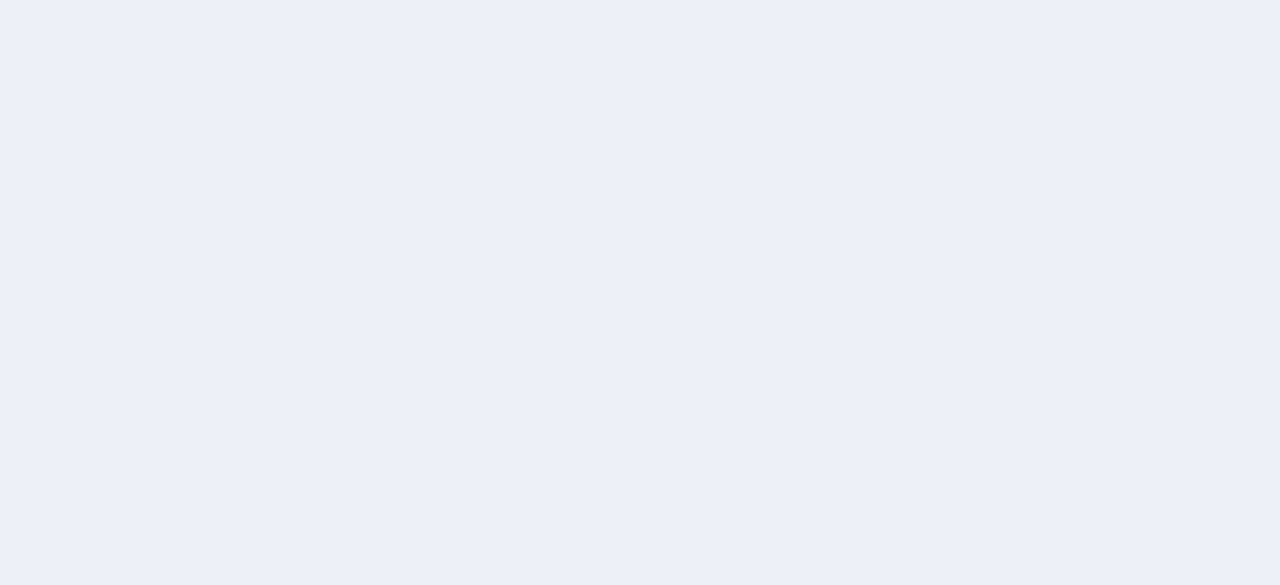 scroll, scrollTop: 0, scrollLeft: 0, axis: both 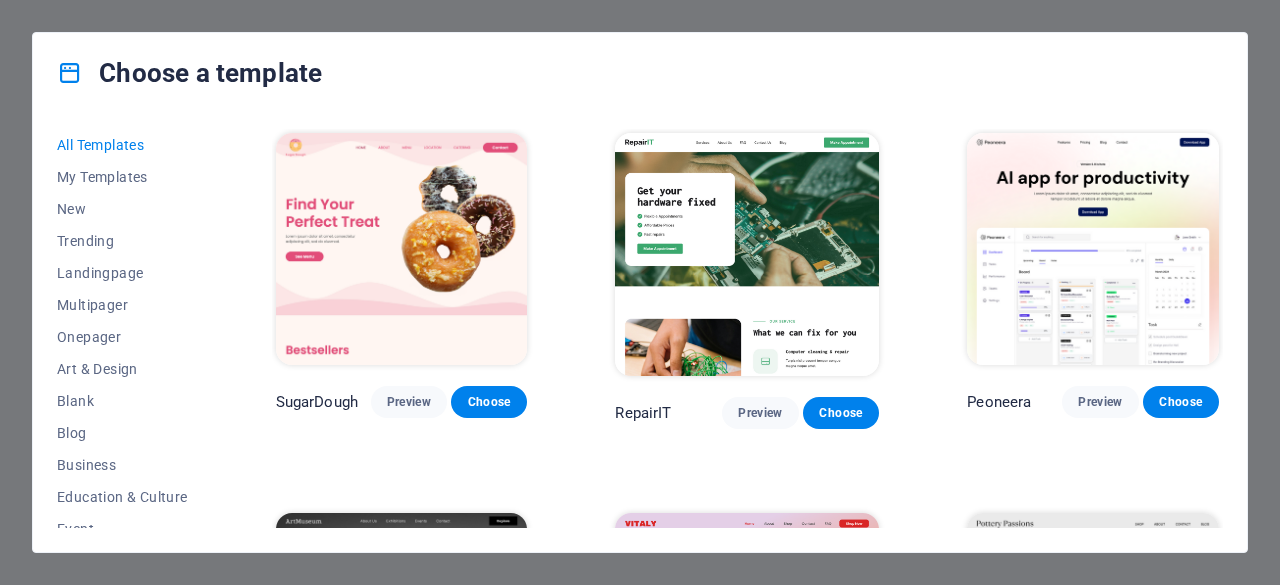 click on "All Templates My Templates New Trending Landingpage Multipager Onepager Art & Design Blank Blog Business Education & Culture Event Gastronomy Health IT & Media Legal & Finance Non-Profit Performance Portfolio Services Shop Sports & Beauty Trades Travel Wireframe SugarDough Preview Choose RepairIT Preview Choose Peoneera Preview Choose Art Museum Preview Choose Vitaly Preview Choose Pottery Passions Preview Choose Home Decor Preview Choose Toyland Preview Choose Pet Shop Preview Choose Wonder Planner Preview Choose Transportable Preview Choose S&L Preview Choose WePaint Preview Choose Eco-Con Preview Choose MeetUp Preview Choose Help & Care Preview Choose Podcaster Preview Choose Academix Preview Choose BIG Barber Shop Preview Choose Health & Food Preview Choose UrbanNest Interiors Preview Choose Green Change Preview Choose The Beauty Temple Preview Choose WeTrain Preview Choose Cleaner Preview Choose Johanna James Preview Choose Delicioso Preview Choose Dream Garden Preview Choose LumeDeAqua Preview Choose" at bounding box center (640, 332) 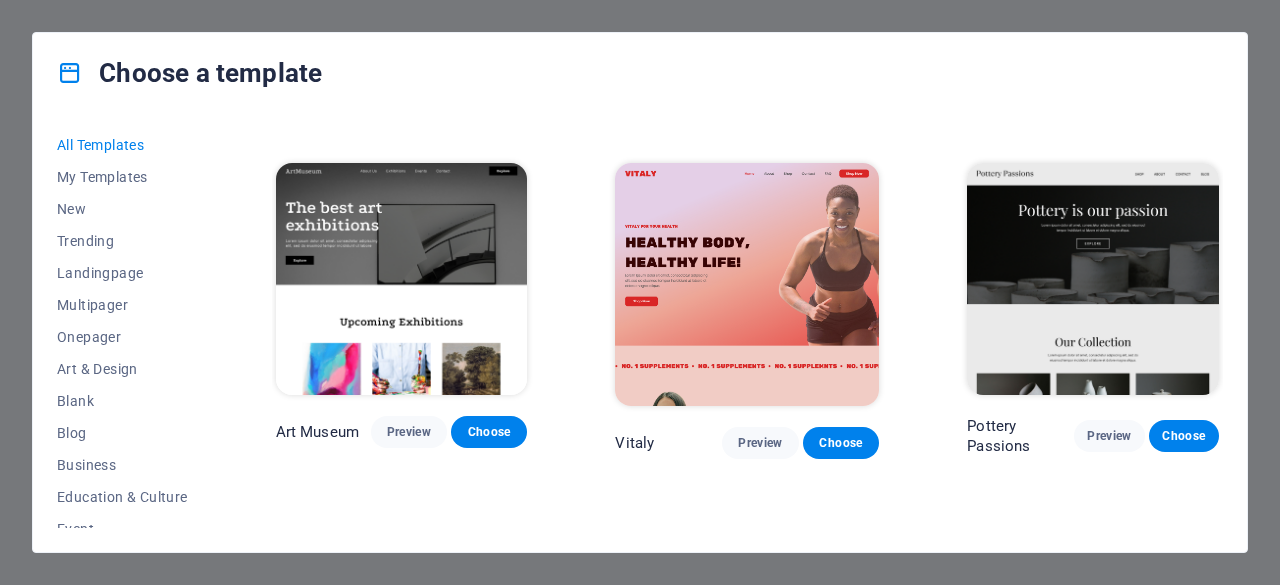 scroll, scrollTop: 700, scrollLeft: 0, axis: vertical 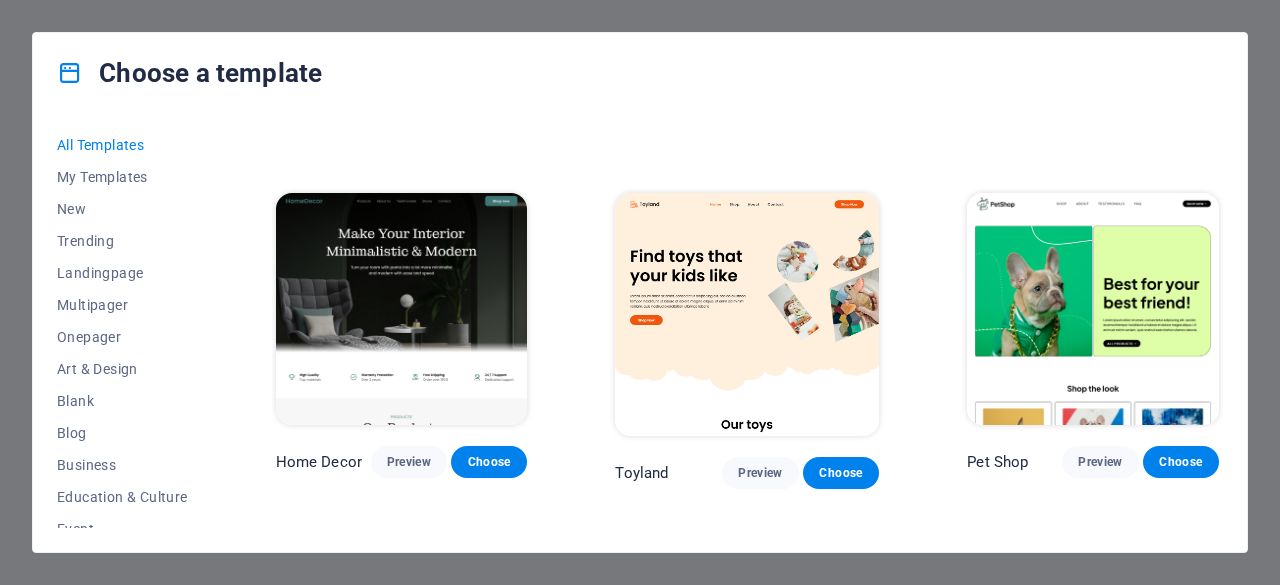 click on "All Templates My Templates New Trending Landingpage Multipager Onepager Art & Design Blank Blog Business Education & Culture Event Gastronomy Health IT & Media Legal & Finance Non-Profit Performance Portfolio Services Shop Sports & Beauty Trades Travel Wireframe SugarDough Preview Choose RepairIT Preview Choose Peoneera Preview Choose Art Museum Preview Choose Vitaly Preview Choose Pottery Passions Preview Choose Home Decor Preview Choose Toyland Preview Choose Pet Shop Preview Choose Wonder Planner Preview Choose Transportable Preview Choose S&L Preview Choose WePaint Preview Choose Eco-Con Preview Choose MeetUp Preview Choose Help & Care Preview Choose Podcaster Preview Choose Academix Preview Choose BIG Barber Shop Preview Choose Health & Food Preview Choose UrbanNest Interiors Preview Choose Green Change Preview Choose The Beauty Temple Preview Choose WeTrain Preview Choose Cleaner Preview Choose Johanna James Preview Choose Delicioso Preview Choose Dream Garden Preview Choose LumeDeAqua Preview Choose" at bounding box center [640, 332] 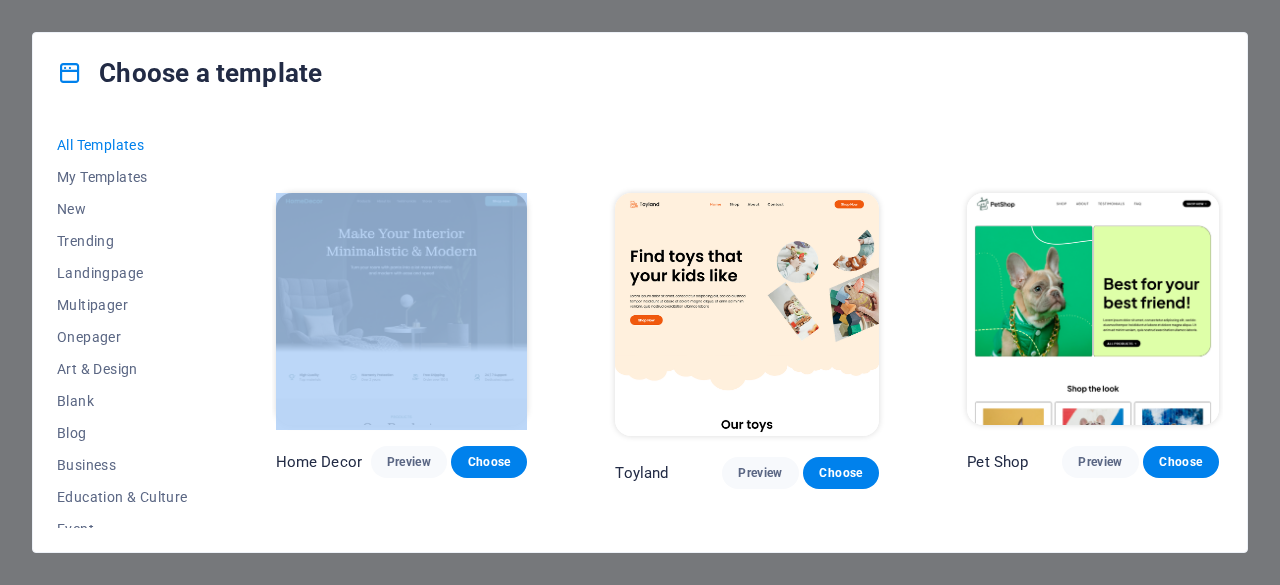 click on "All Templates My Templates New Trending Landingpage Multipager Onepager Art & Design Blank Blog Business Education & Culture Event Gastronomy Health IT & Media Legal & Finance Non-Profit Performance Portfolio Services Shop Sports & Beauty Trades Travel Wireframe SugarDough Preview Choose RepairIT Preview Choose Peoneera Preview Choose Art Museum Preview Choose Vitaly Preview Choose Pottery Passions Preview Choose Home Decor Preview Choose Toyland Preview Choose Pet Shop Preview Choose Wonder Planner Preview Choose Transportable Preview Choose S&L Preview Choose WePaint Preview Choose Eco-Con Preview Choose MeetUp Preview Choose Help & Care Preview Choose Podcaster Preview Choose Academix Preview Choose BIG Barber Shop Preview Choose Health & Food Preview Choose UrbanNest Interiors Preview Choose Green Change Preview Choose The Beauty Temple Preview Choose WeTrain Preview Choose Cleaner Preview Choose Johanna James Preview Choose Delicioso Preview Choose Dream Garden Preview Choose LumeDeAqua Preview Choose" at bounding box center [640, 332] 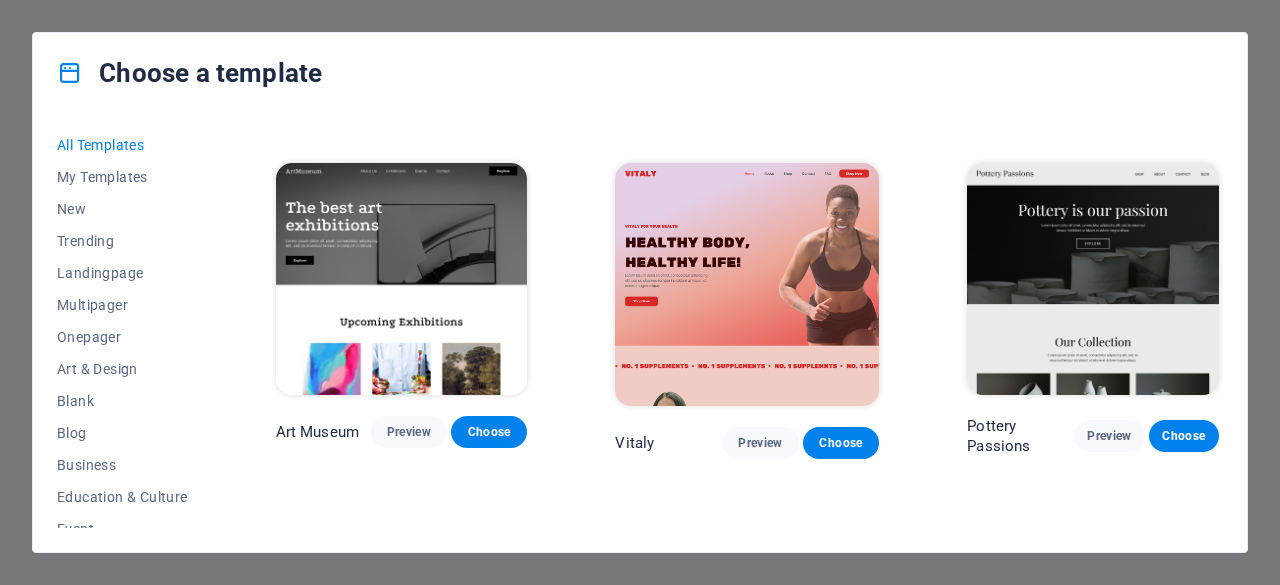 scroll, scrollTop: 0, scrollLeft: 0, axis: both 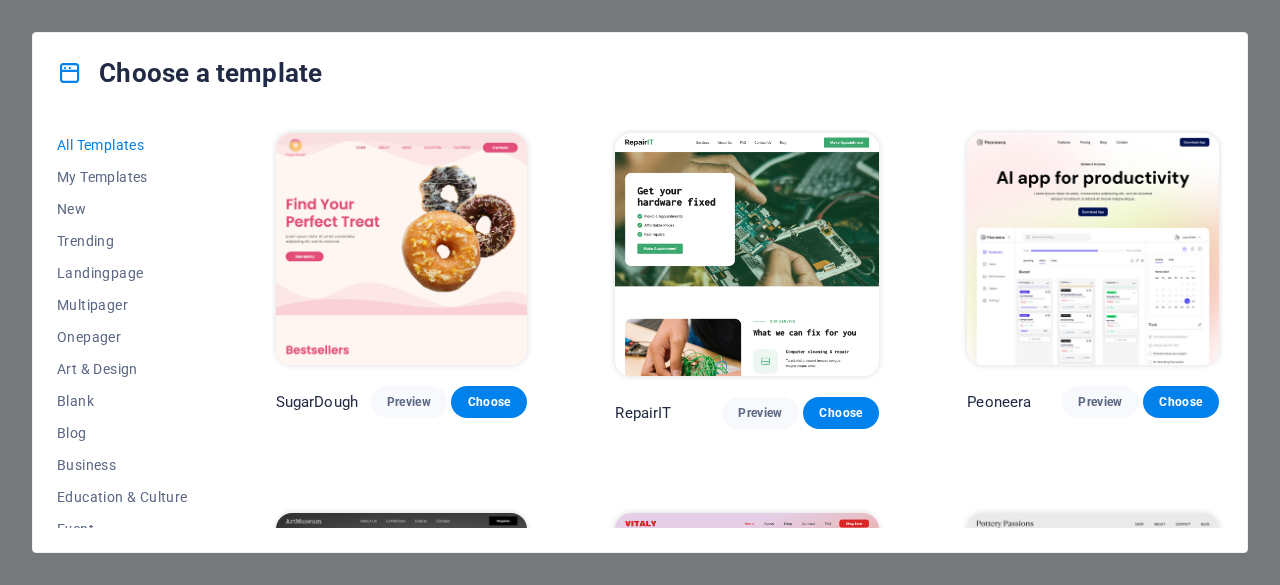 click on "All Templates My Templates New Trending Landingpage Multipager Onepager Art & Design Blank Blog Business Education & Culture Event Gastronomy Health IT & Media Legal & Finance Non-Profit Performance Portfolio Services Shop Sports & Beauty Trades Travel Wireframe" at bounding box center [134, 328] 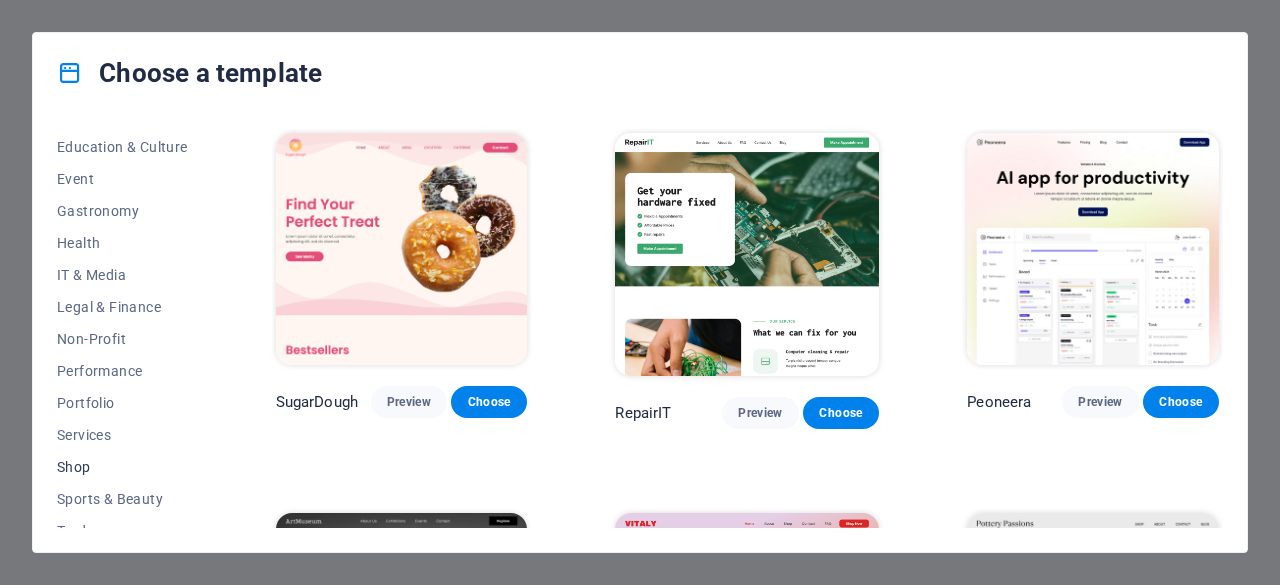 click on "Shop" at bounding box center [122, 467] 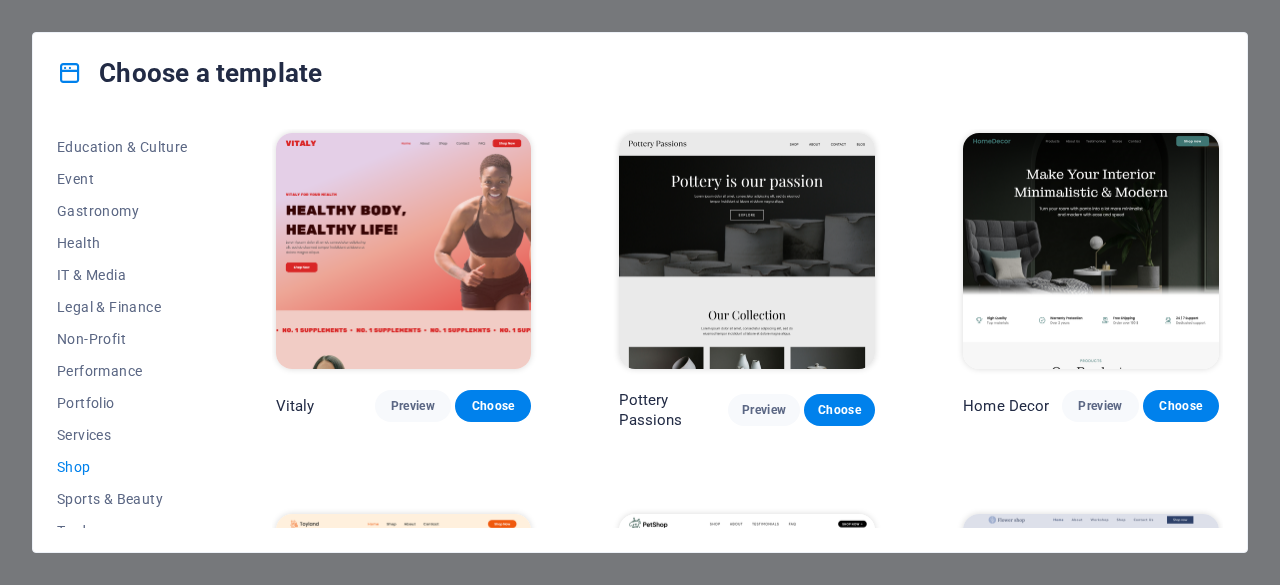 click on "All Templates My Templates New Trending Landingpage Multipager Onepager Art & Design Blank Blog Business Education & Culture Event Gastronomy Health IT & Media Legal & Finance Non-Profit Performance Portfolio Services Shop Sports & Beauty Trades Travel Wireframe Vitaly Preview Choose Pottery Passions Preview Choose Home Decor Preview Choose Toyland Preview Choose Pet Shop Preview Choose Flower Shop Preview Choose Beauty Preview Choose Ashop Preview Choose Progenitor Preview Choose Benson Preview Choose Estilo Preview Choose" at bounding box center [640, 332] 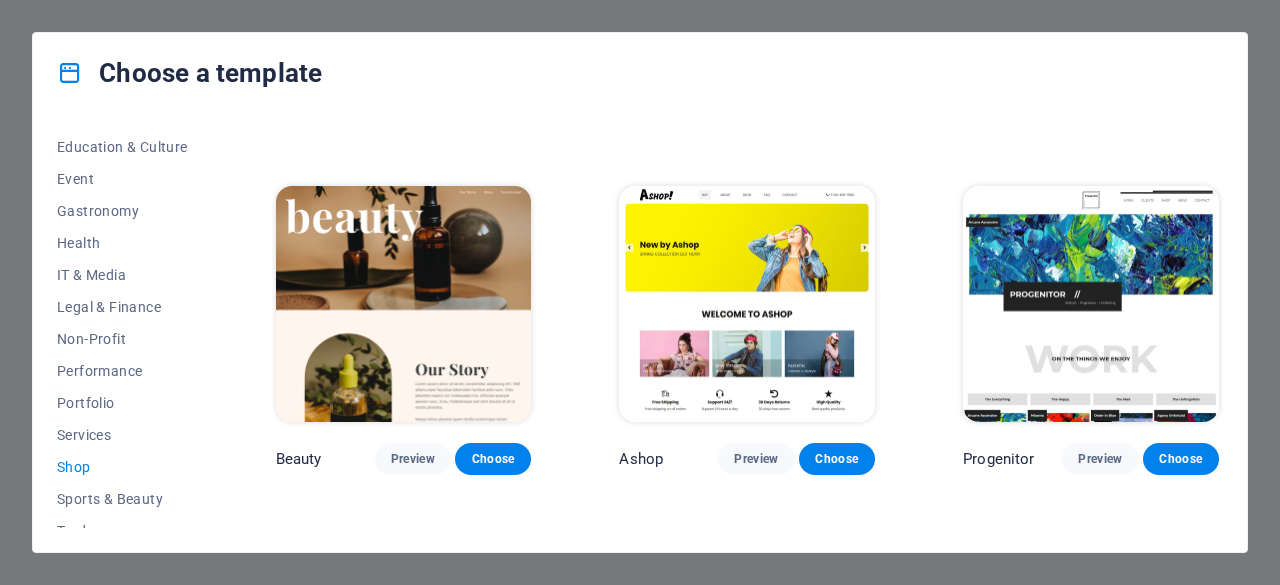 scroll, scrollTop: 1009, scrollLeft: 0, axis: vertical 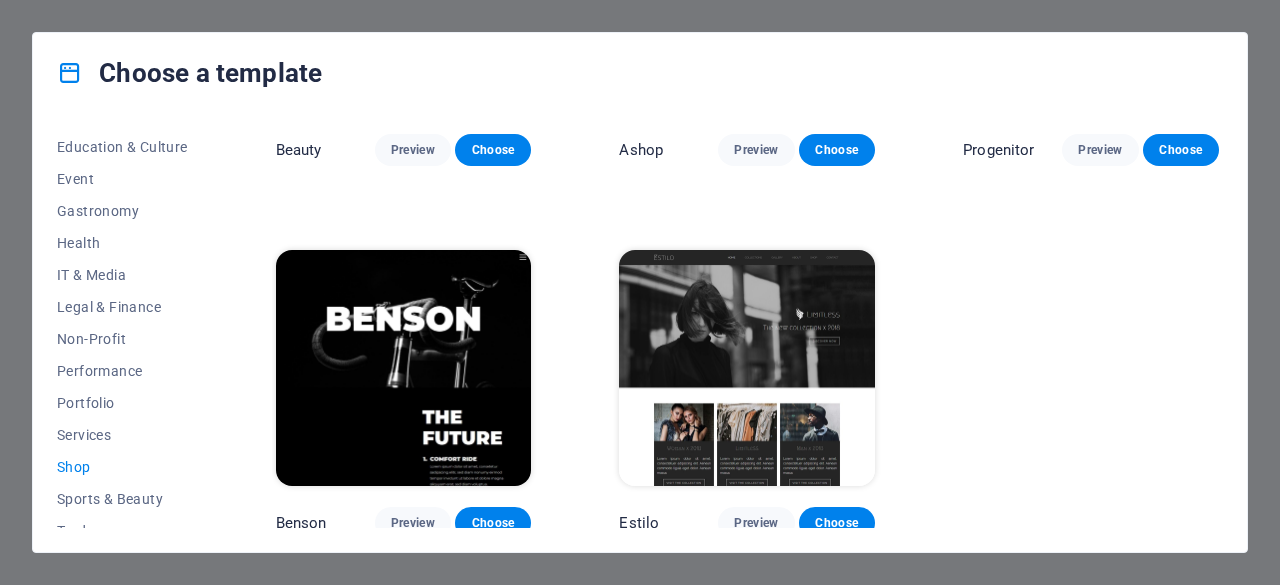 click on "Vitaly Preview Choose Pottery Passions Preview Choose Home Decor Preview Choose Toyland Preview Choose Pet Shop Preview Choose Flower Shop Preview Choose Beauty Preview Choose Ashop Preview Choose Progenitor Preview Choose Benson Preview Choose Estilo Preview Choose" at bounding box center [747, -171] 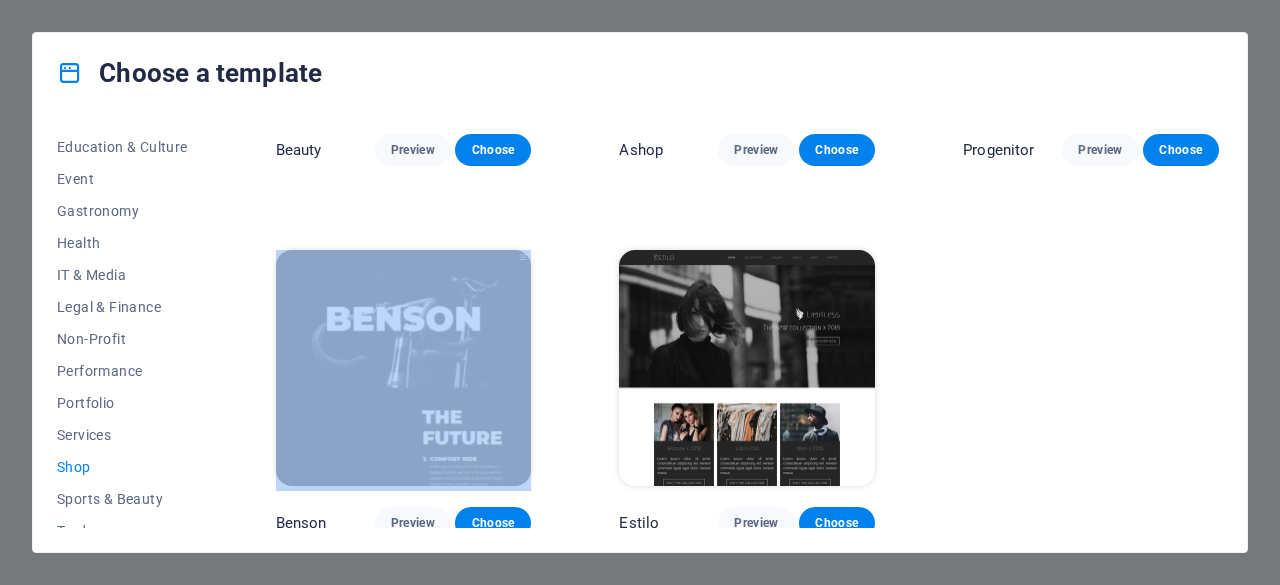 click on "Vitaly Preview Choose Pottery Passions Preview Choose Home Decor Preview Choose Toyland Preview Choose Pet Shop Preview Choose Flower Shop Preview Choose Beauty Preview Choose Ashop Preview Choose Progenitor Preview Choose Benson Preview Choose Estilo Preview Choose" at bounding box center (747, -171) 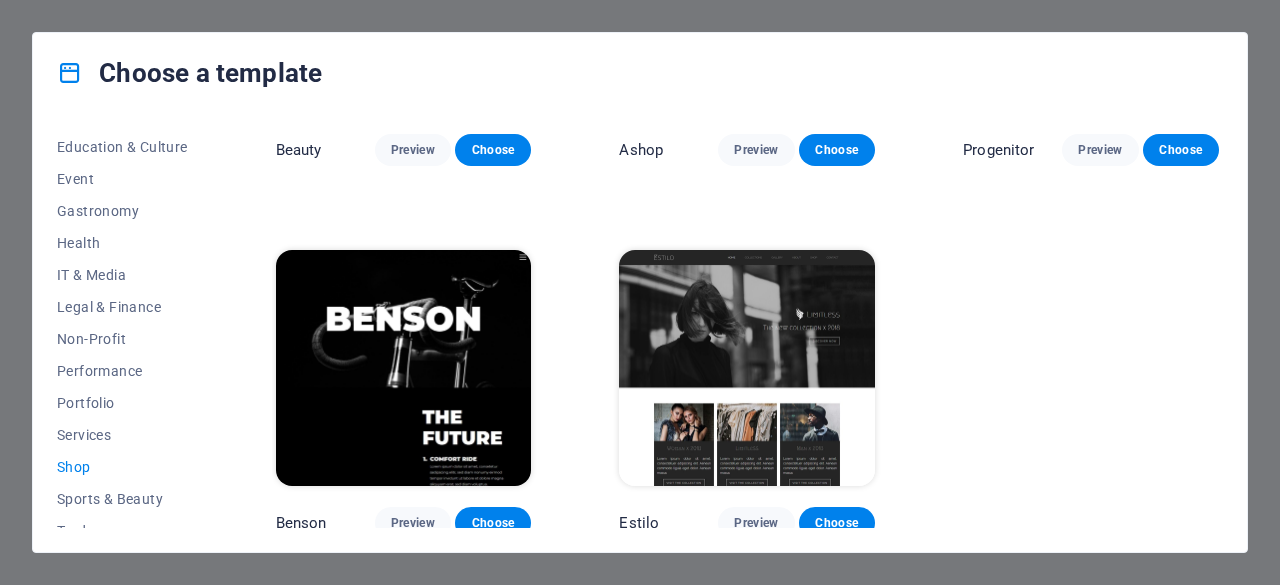 click on "Vitaly Preview Choose Pottery Passions Preview Choose Home Decor Preview Choose Toyland Preview Choose Pet Shop Preview Choose Flower Shop Preview Choose Beauty Preview Choose Ashop Preview Choose Progenitor Preview Choose Benson Preview Choose Estilo Preview Choose" at bounding box center (747, -171) 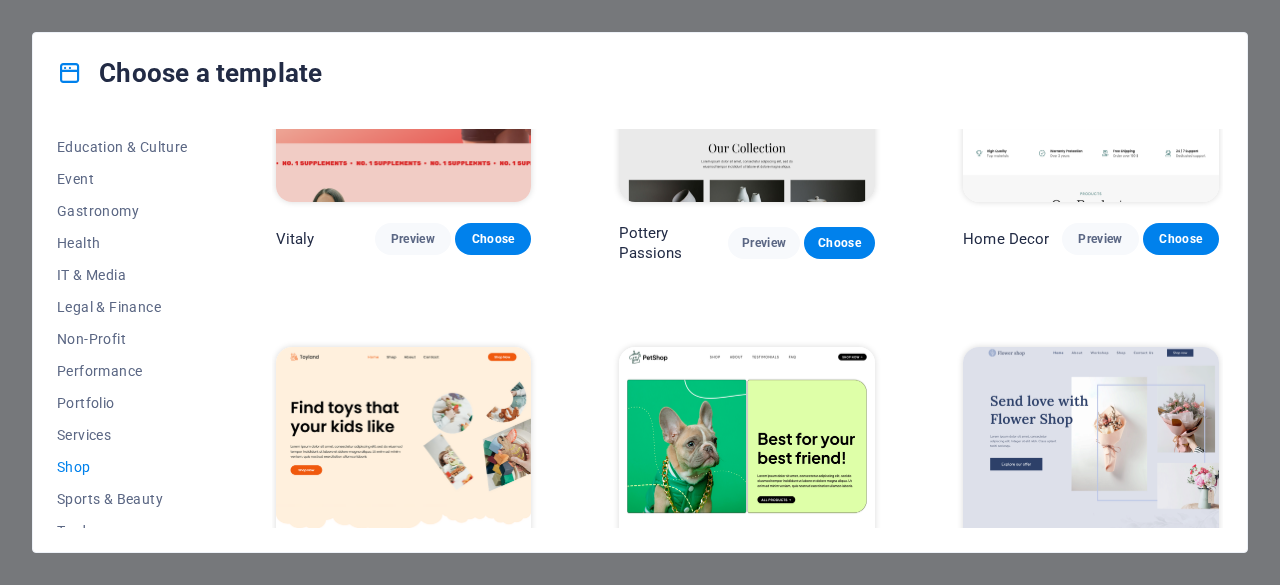 scroll, scrollTop: 333, scrollLeft: 0, axis: vertical 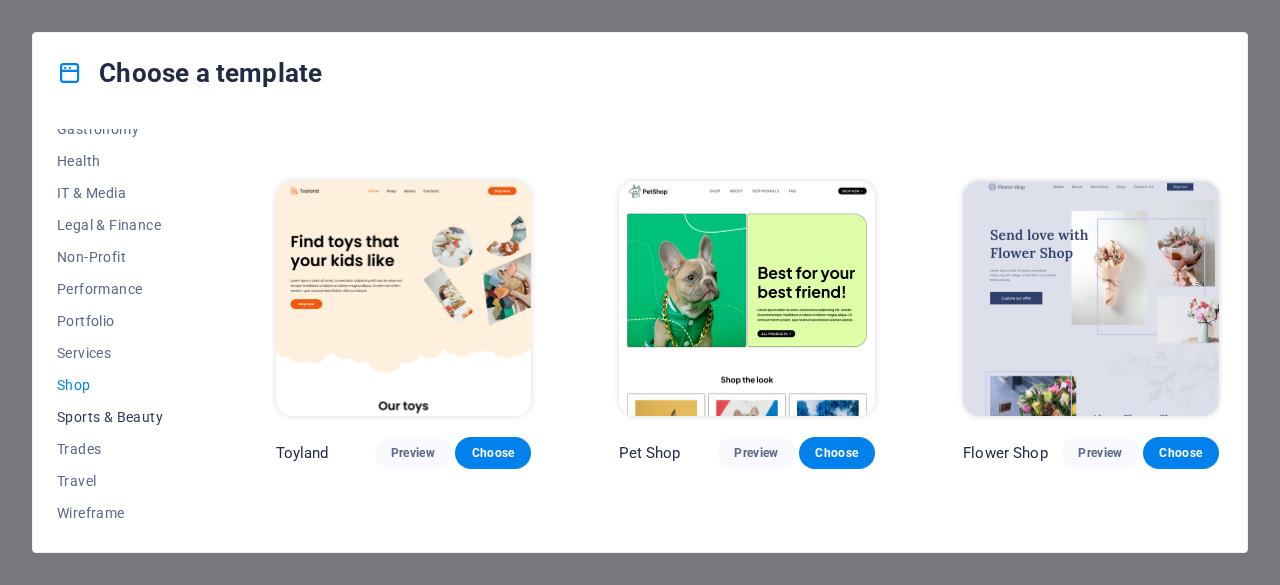 click on "Sports & Beauty" at bounding box center (122, 417) 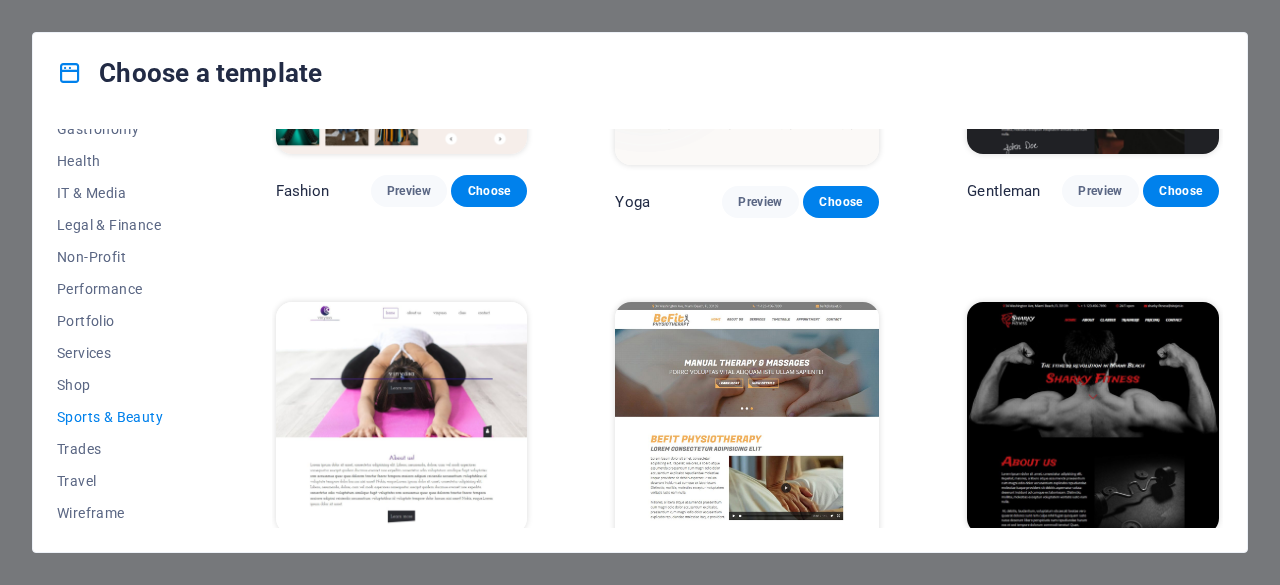 scroll, scrollTop: 1000, scrollLeft: 0, axis: vertical 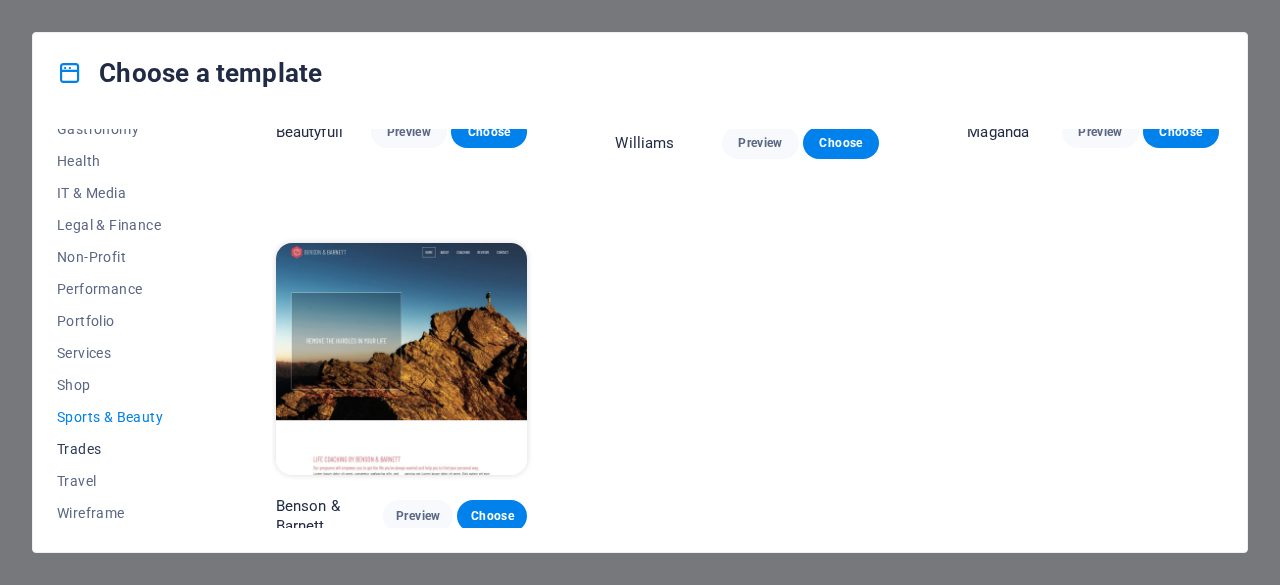 click on "Trades" at bounding box center [122, 449] 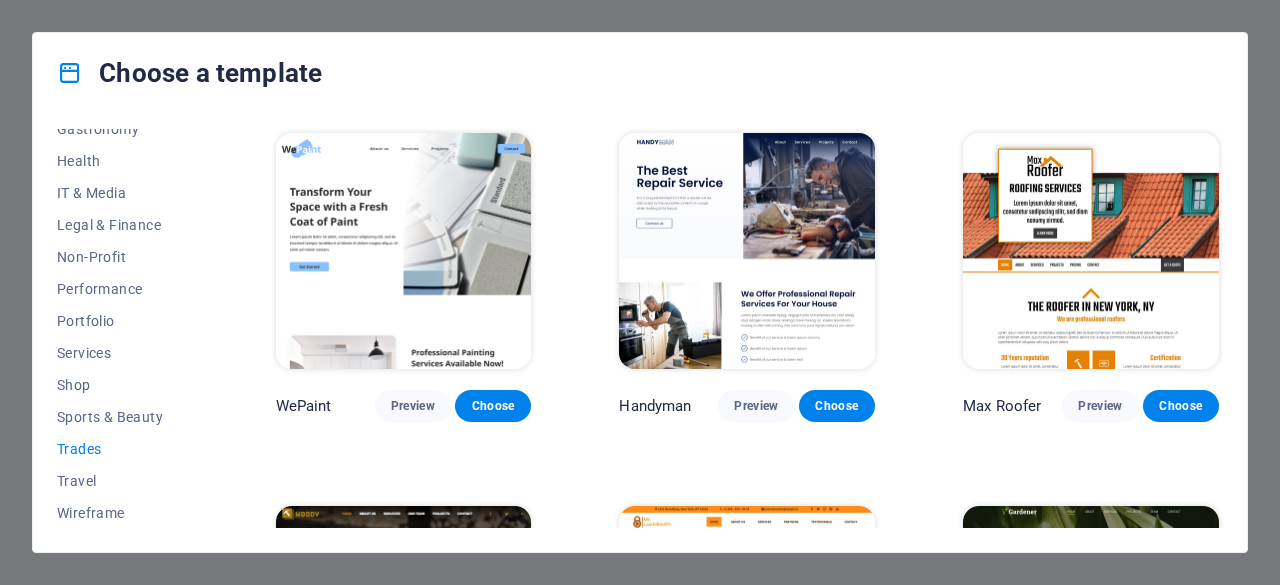 scroll, scrollTop: 638, scrollLeft: 0, axis: vertical 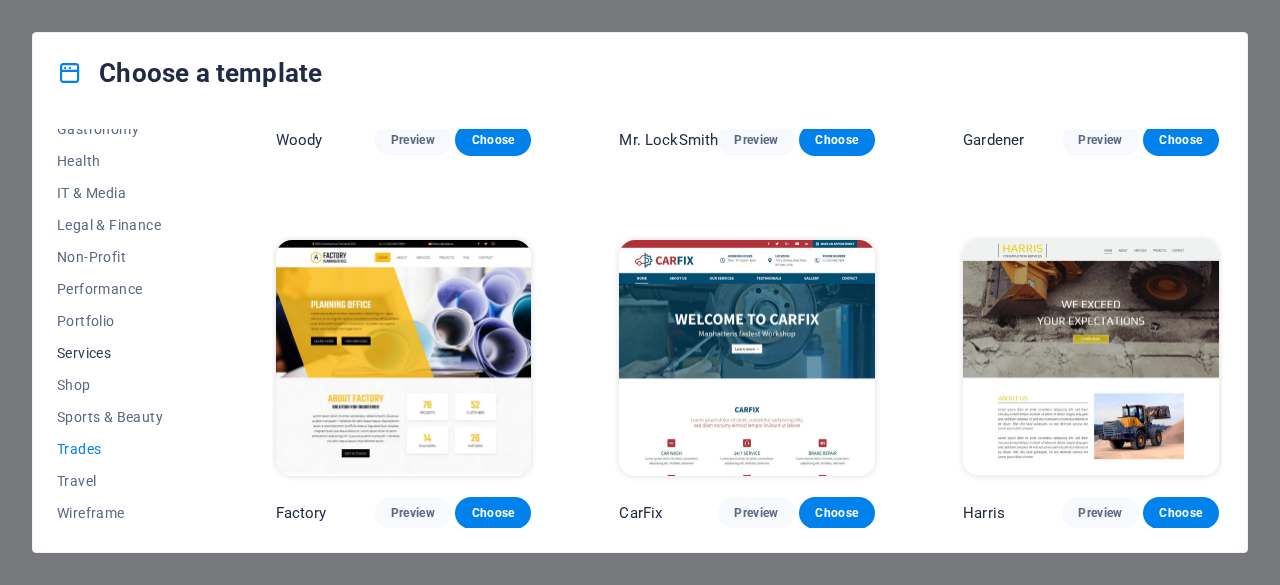 click on "Services" at bounding box center [122, 353] 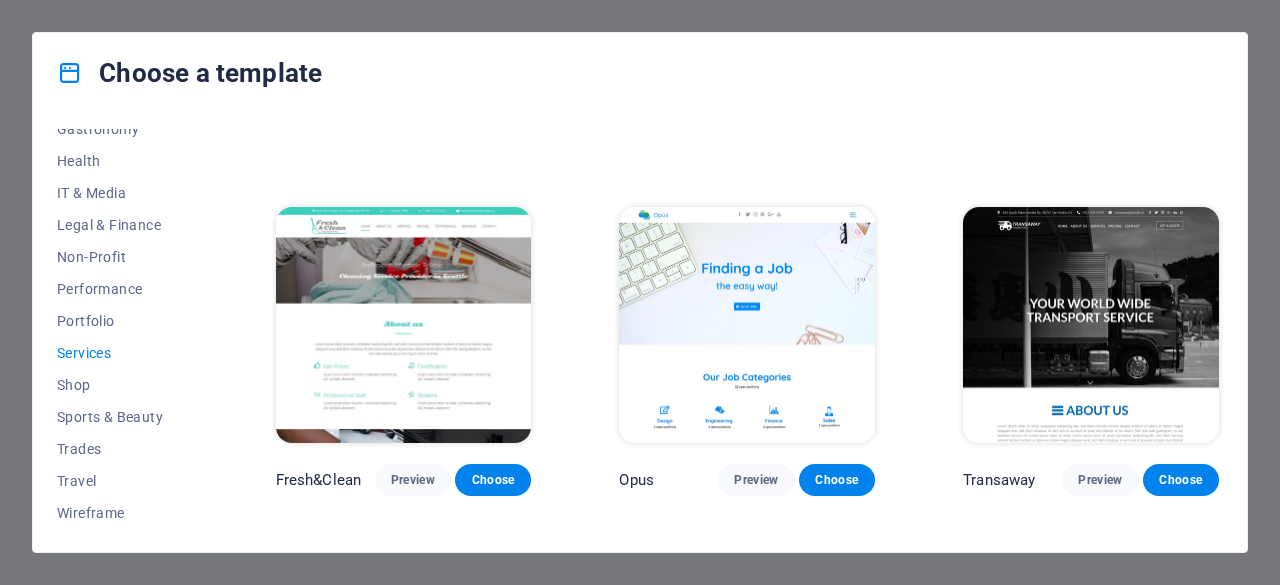 scroll, scrollTop: 2136, scrollLeft: 0, axis: vertical 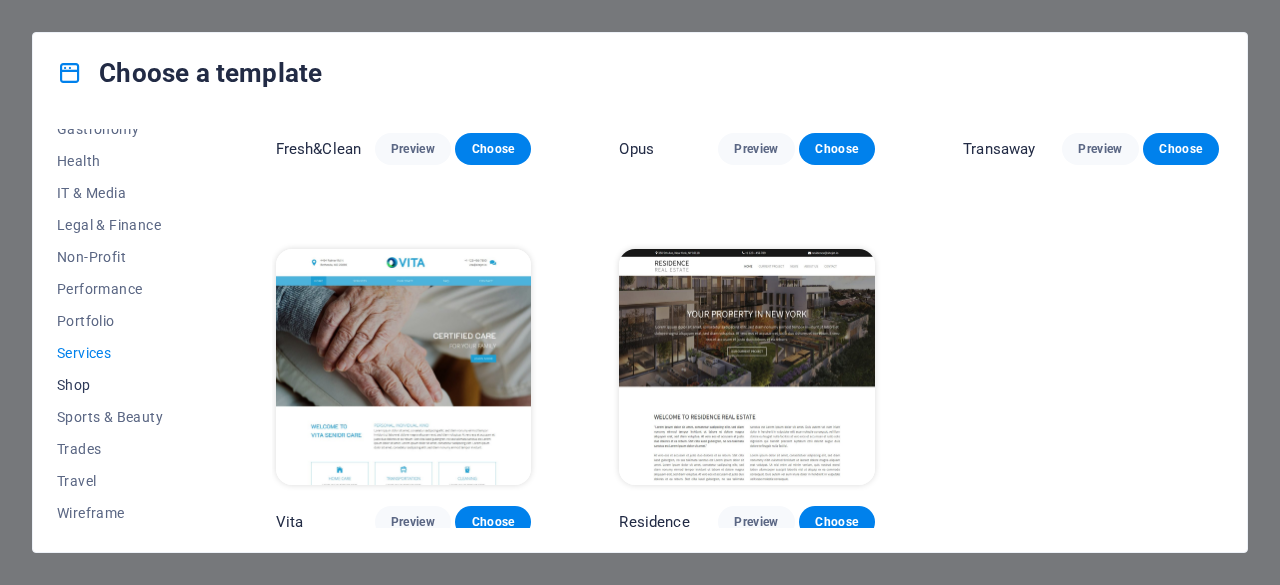 click on "Shop" at bounding box center (122, 385) 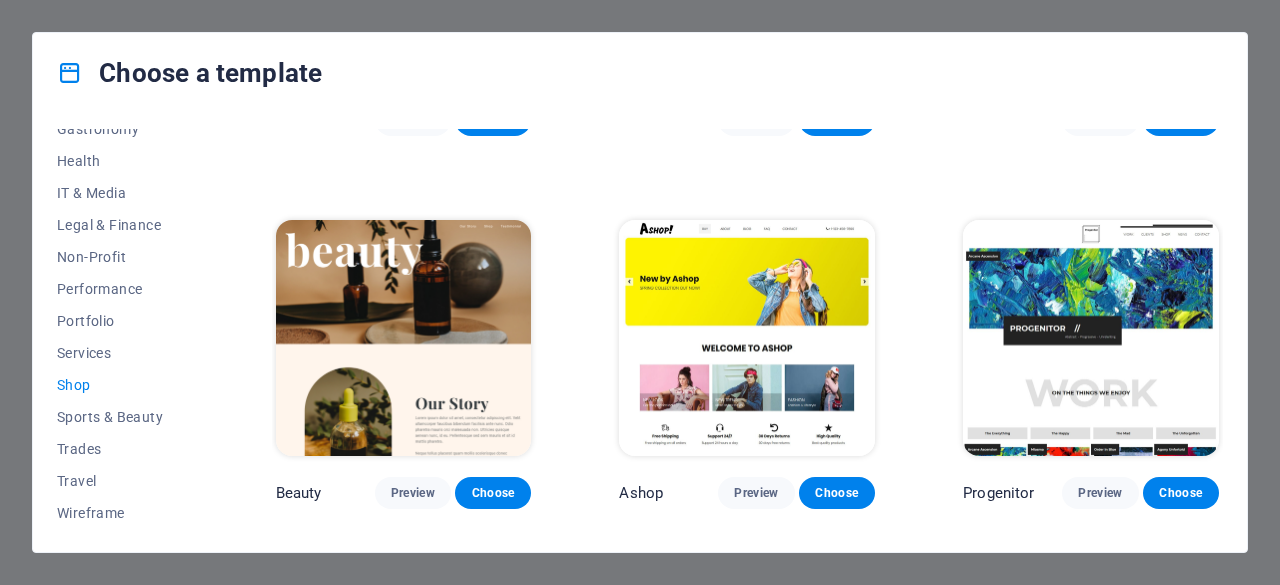 scroll, scrollTop: 833, scrollLeft: 0, axis: vertical 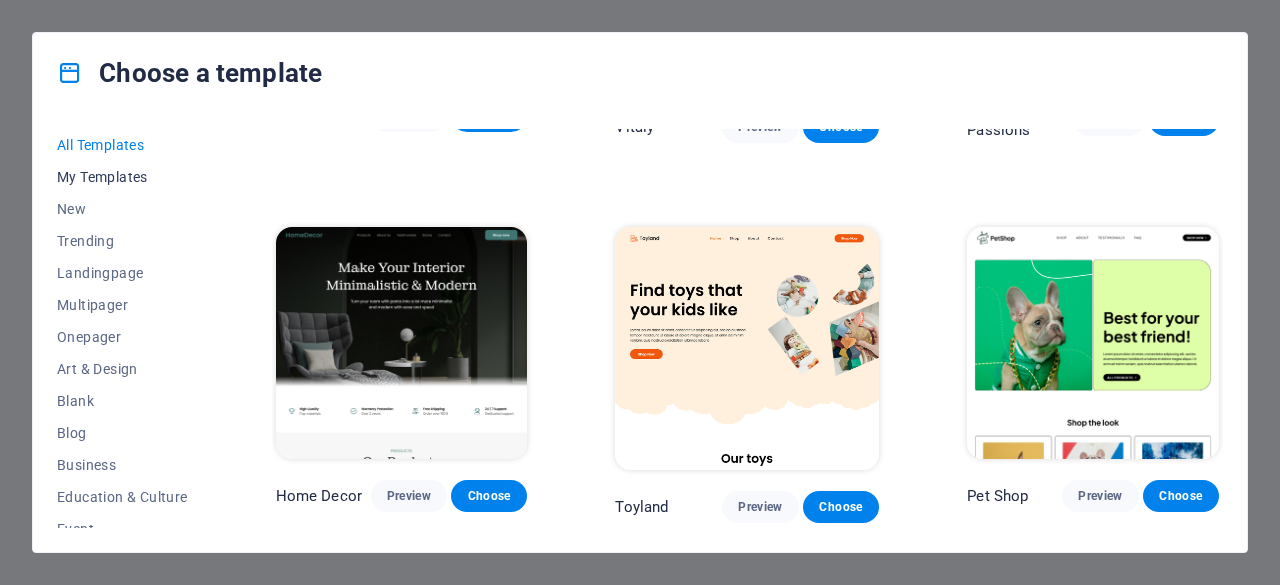 click on "My Templates" at bounding box center [122, 177] 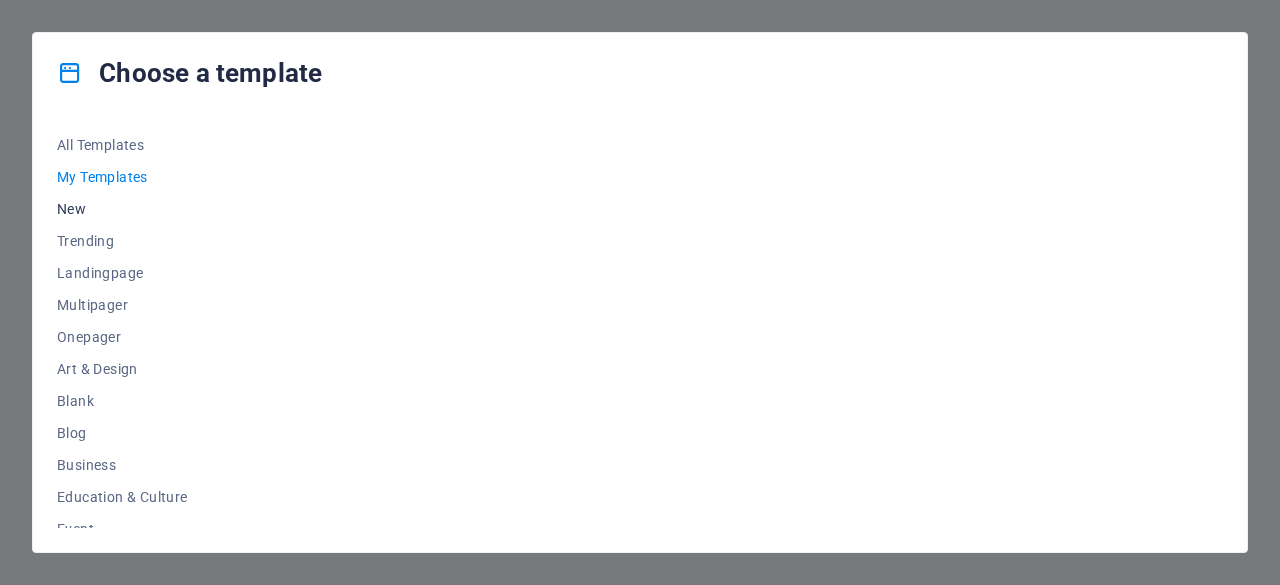 click on "New" at bounding box center (122, 209) 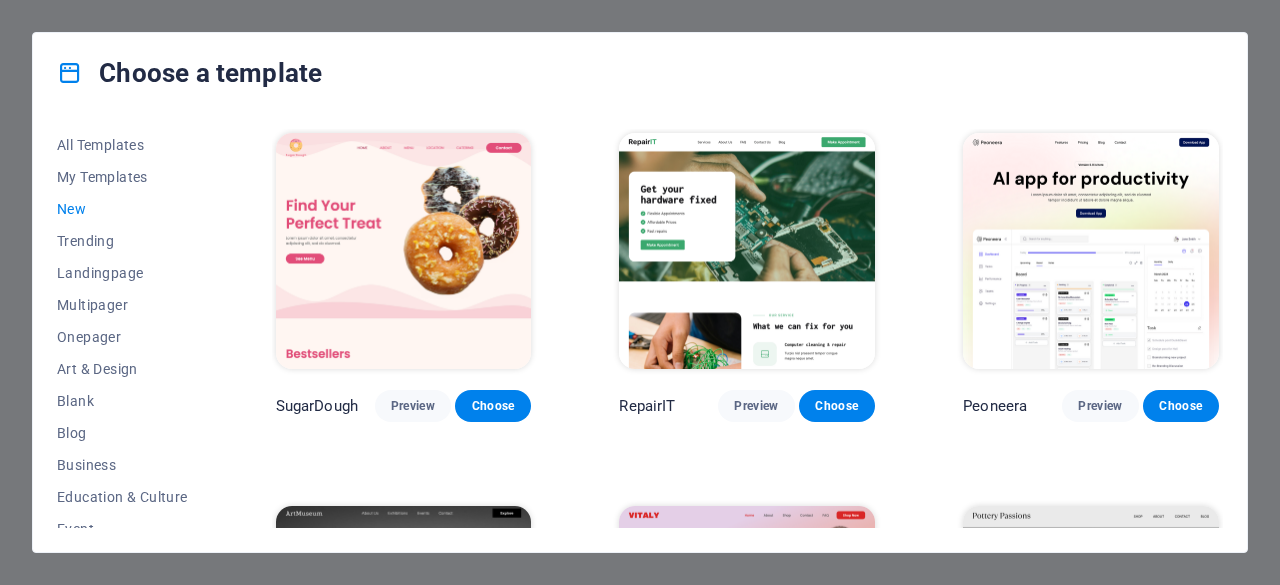 click on "New" at bounding box center (122, 209) 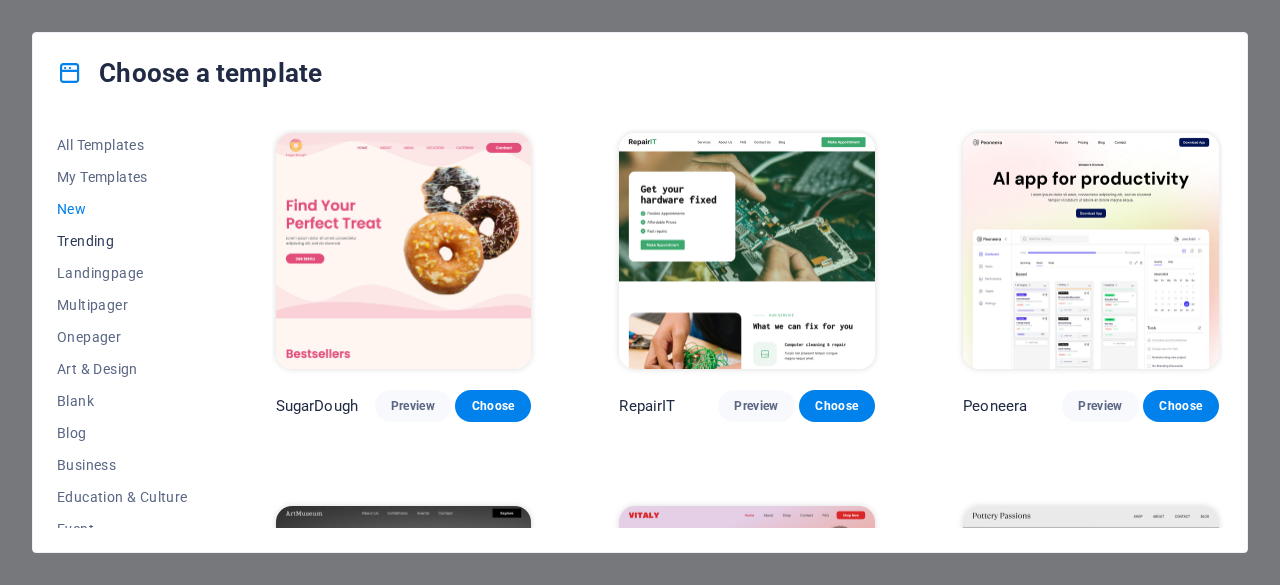 click on "Trending" at bounding box center (122, 241) 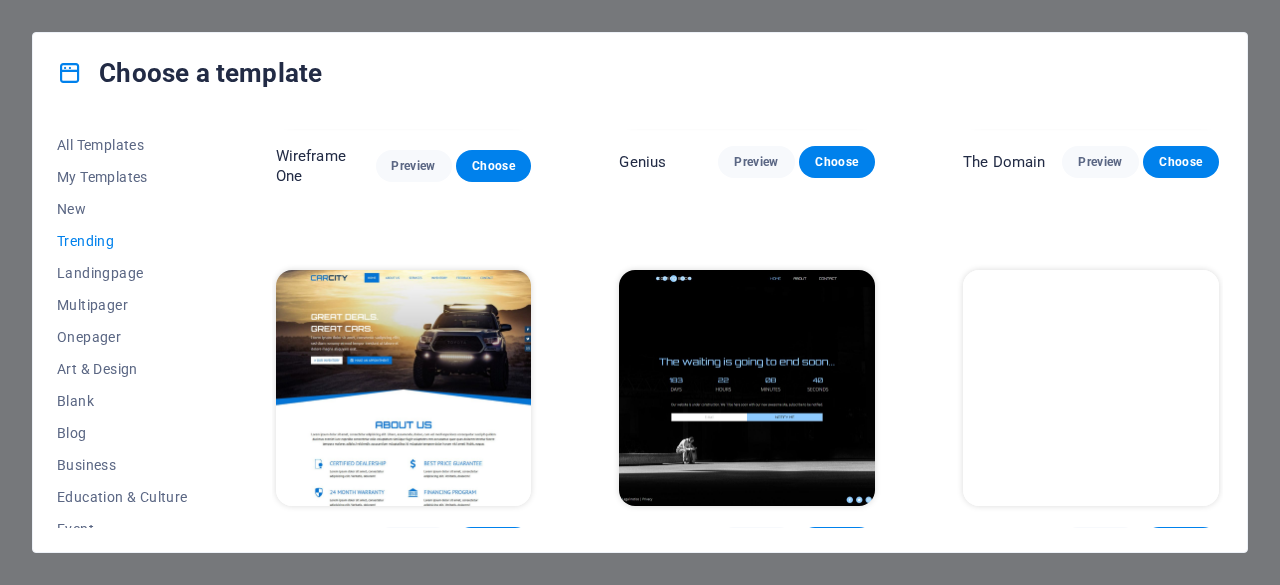 scroll, scrollTop: 1774, scrollLeft: 0, axis: vertical 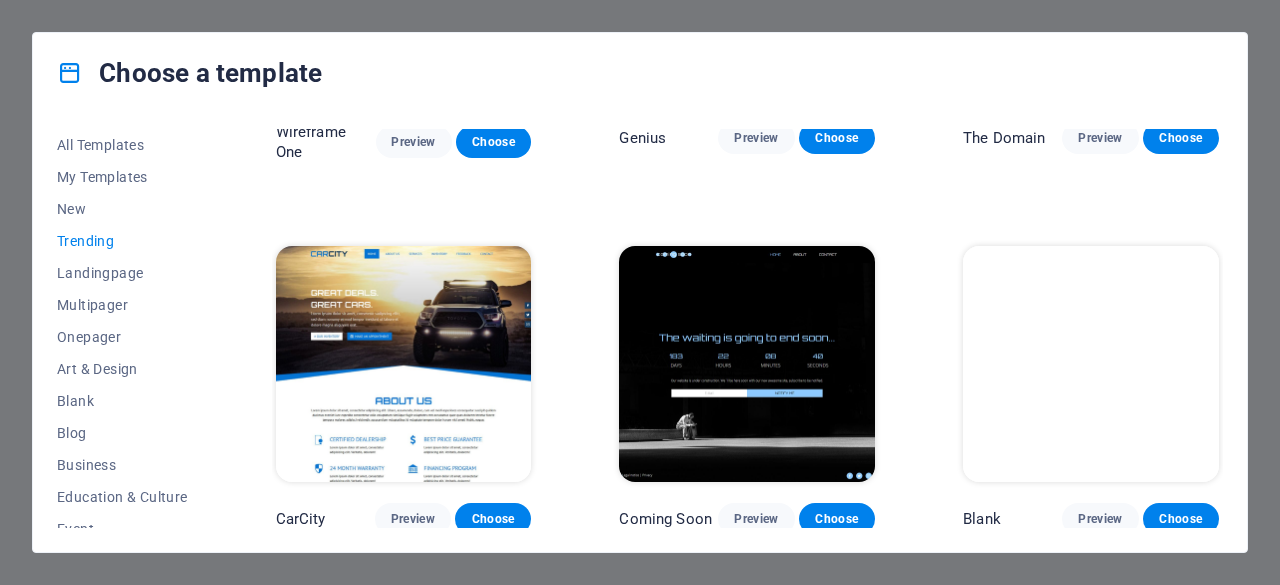 drag, startPoint x: 130, startPoint y: 267, endPoint x: 254, endPoint y: 302, distance: 128.84486 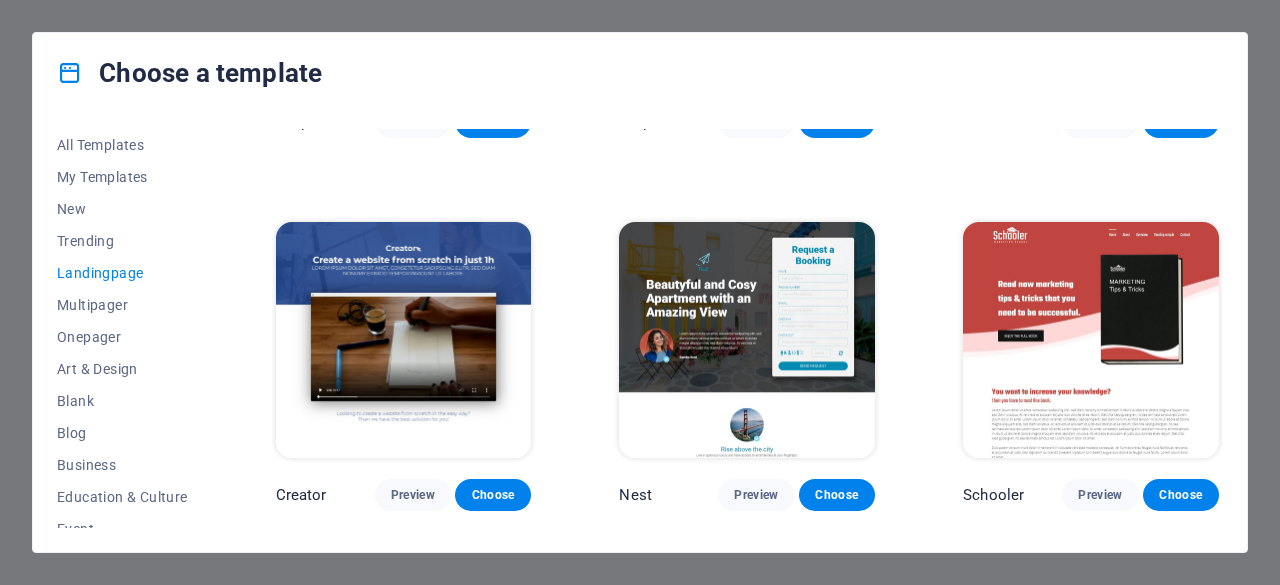 scroll, scrollTop: 2861, scrollLeft: 0, axis: vertical 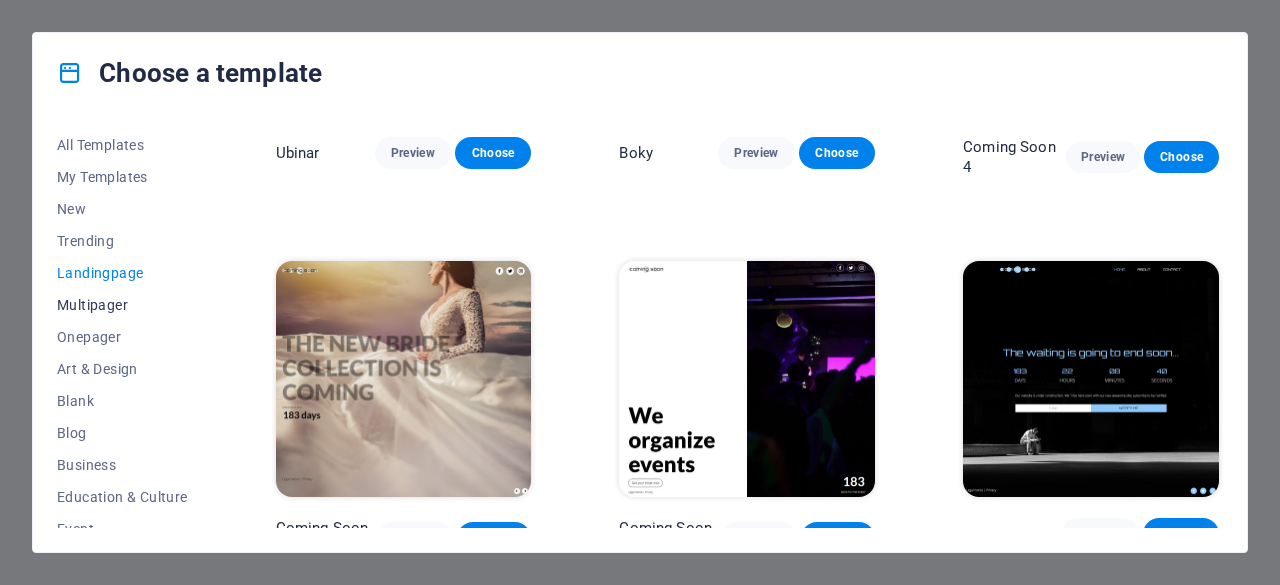 click on "Multipager" at bounding box center (122, 305) 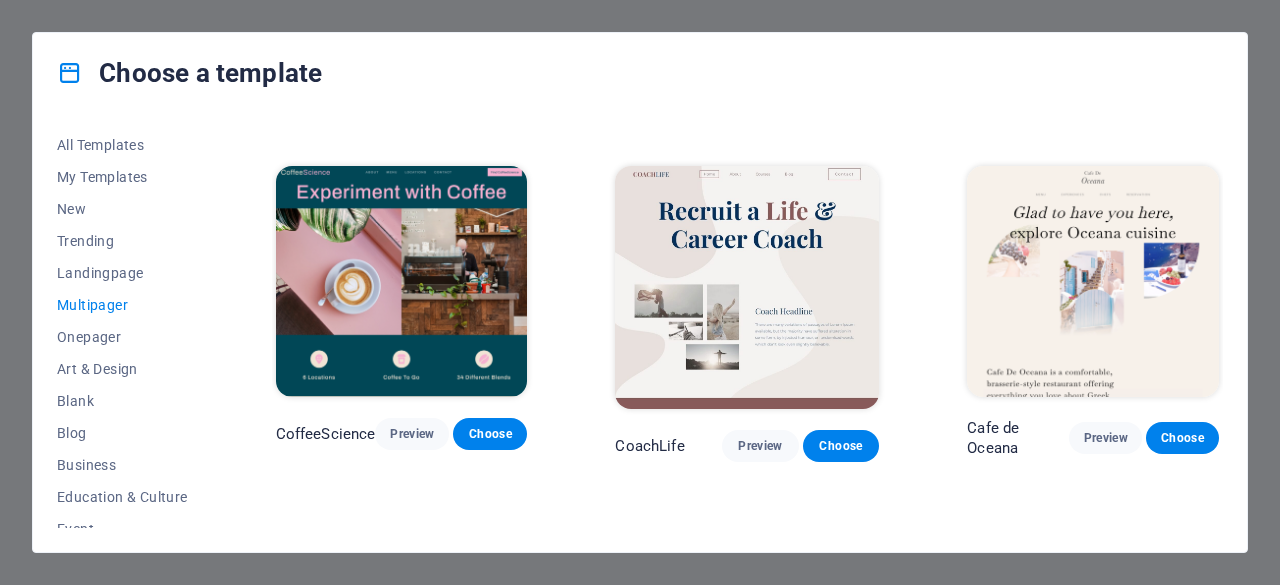 scroll, scrollTop: 3028, scrollLeft: 0, axis: vertical 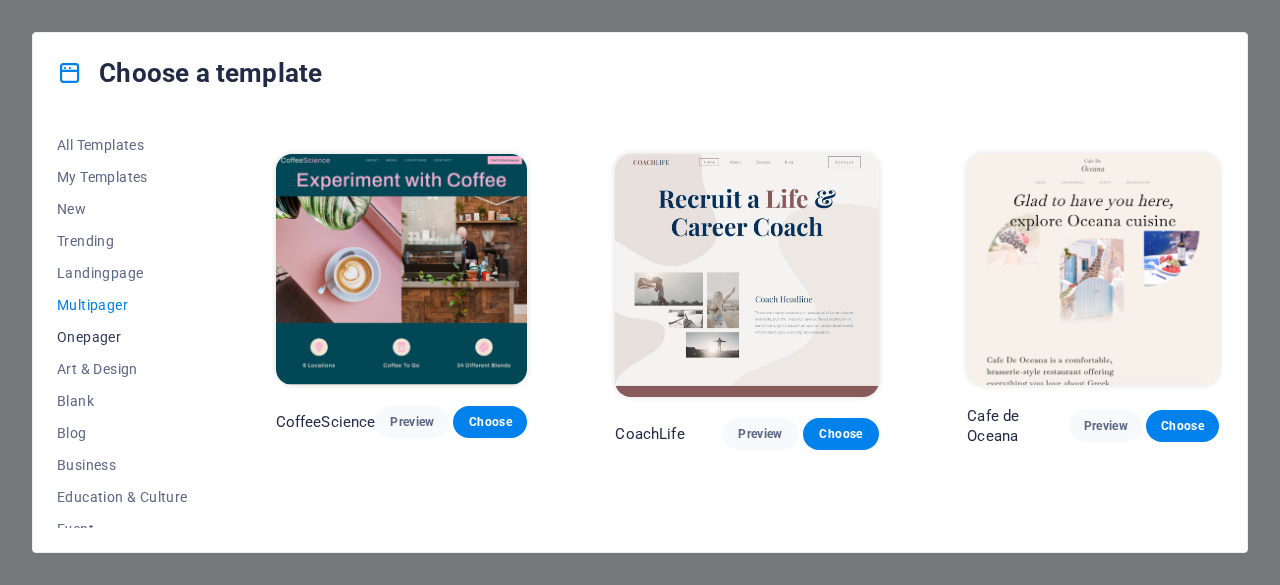 click on "Onepager" at bounding box center (122, 337) 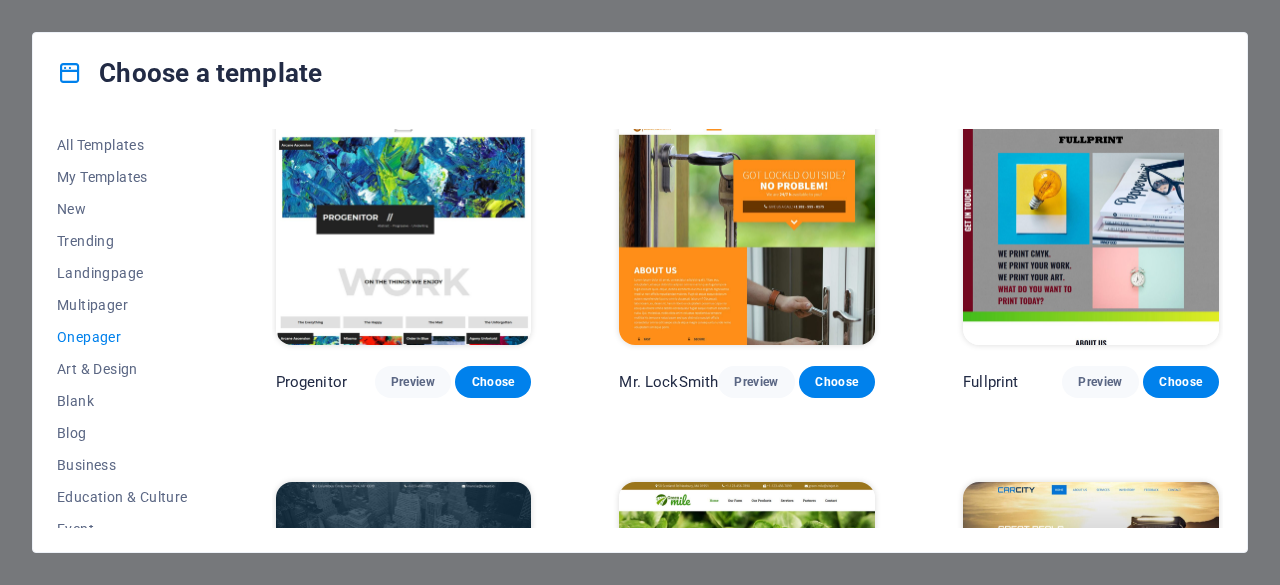 scroll, scrollTop: 4361, scrollLeft: 0, axis: vertical 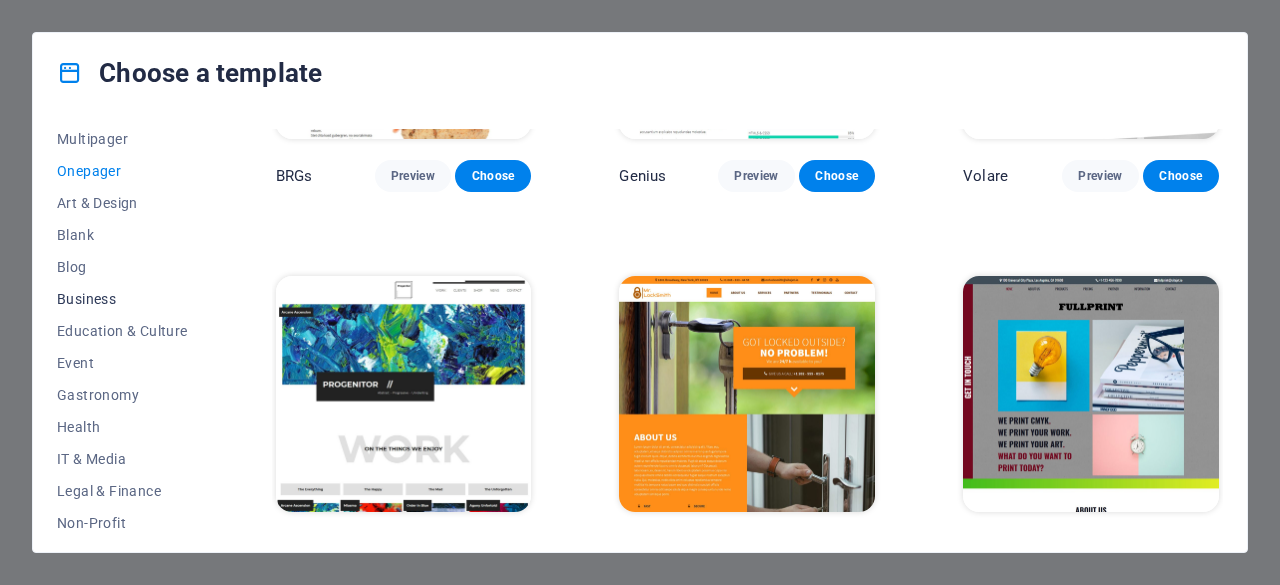 click on "Business" at bounding box center [122, 299] 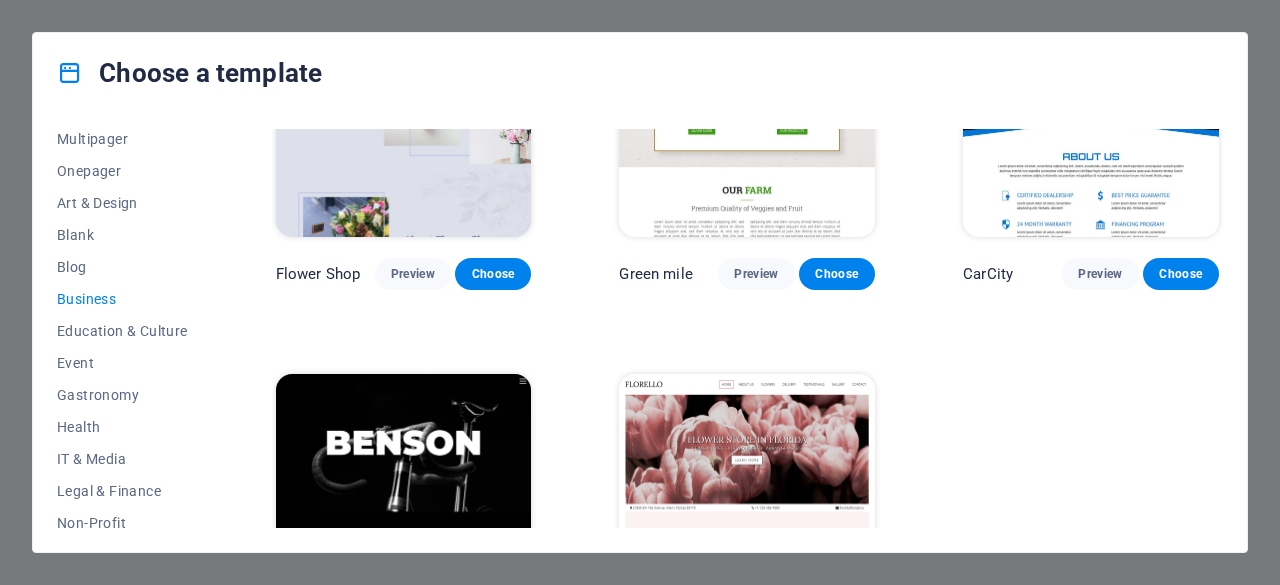 scroll, scrollTop: 638, scrollLeft: 0, axis: vertical 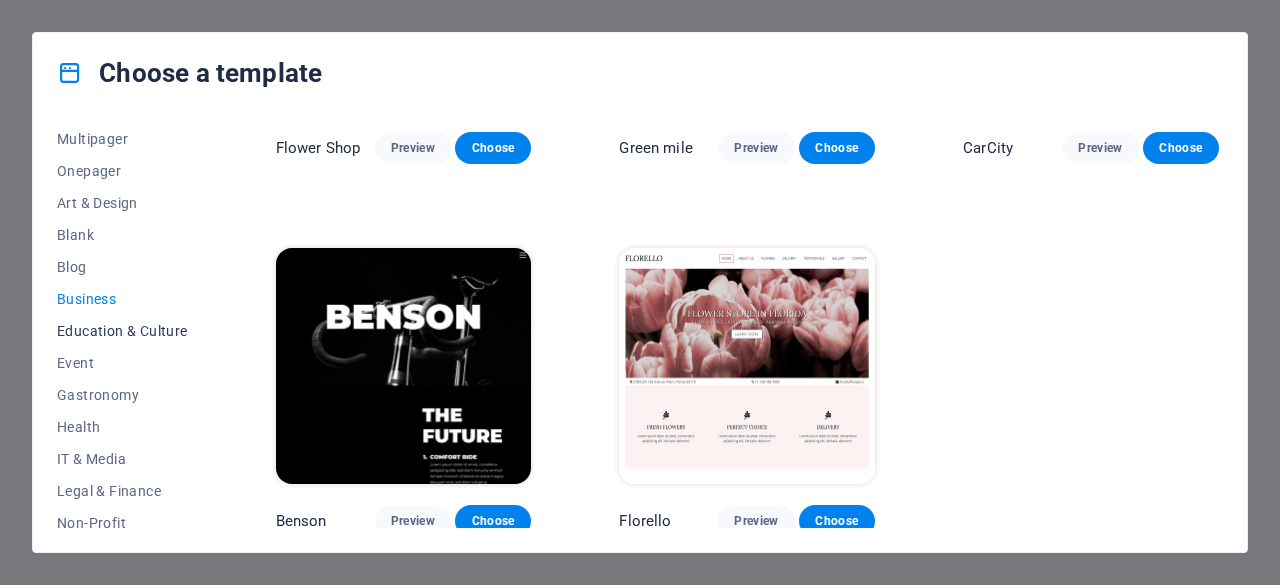 click on "Education & Culture" at bounding box center (122, 331) 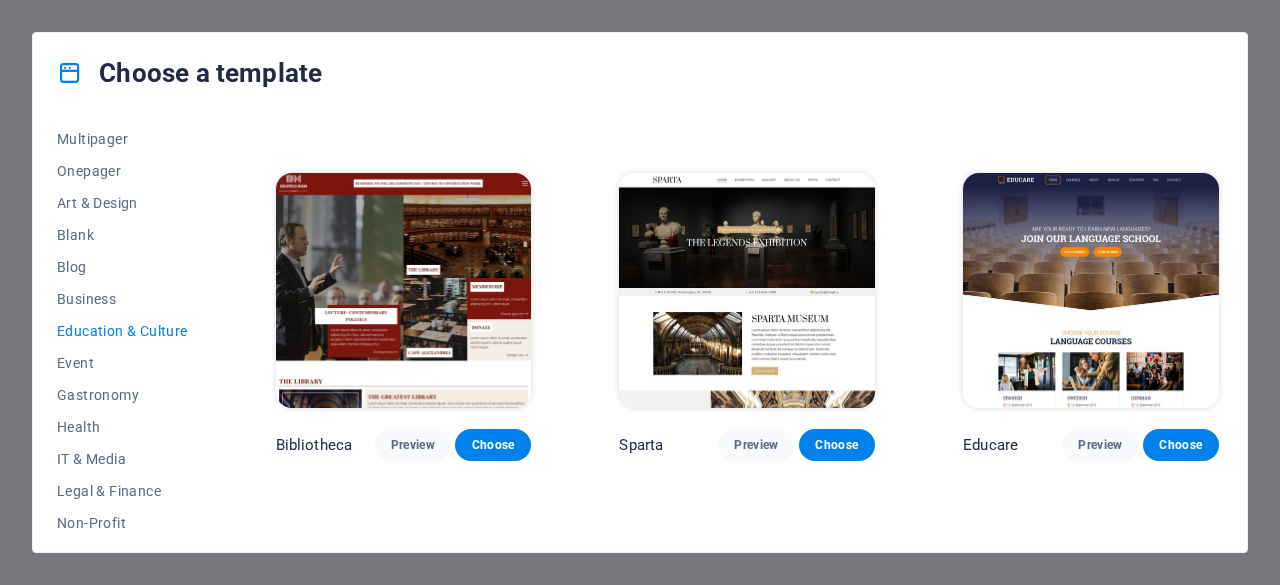 scroll, scrollTop: 630, scrollLeft: 0, axis: vertical 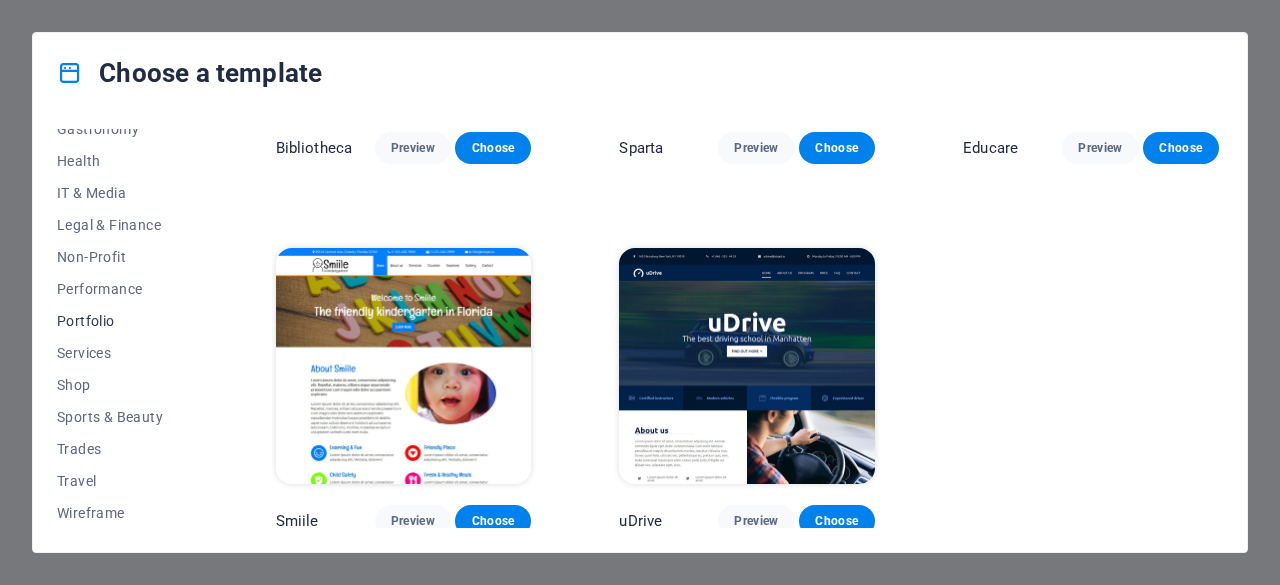 drag, startPoint x: 99, startPoint y: 313, endPoint x: 134, endPoint y: 309, distance: 35.22783 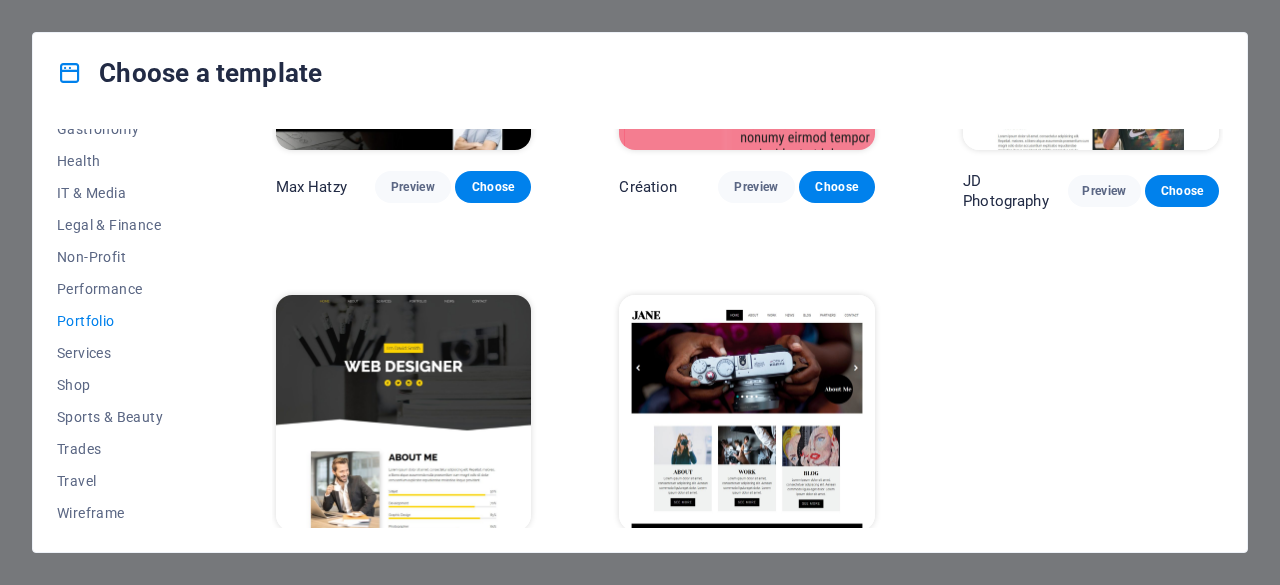 scroll, scrollTop: 646, scrollLeft: 0, axis: vertical 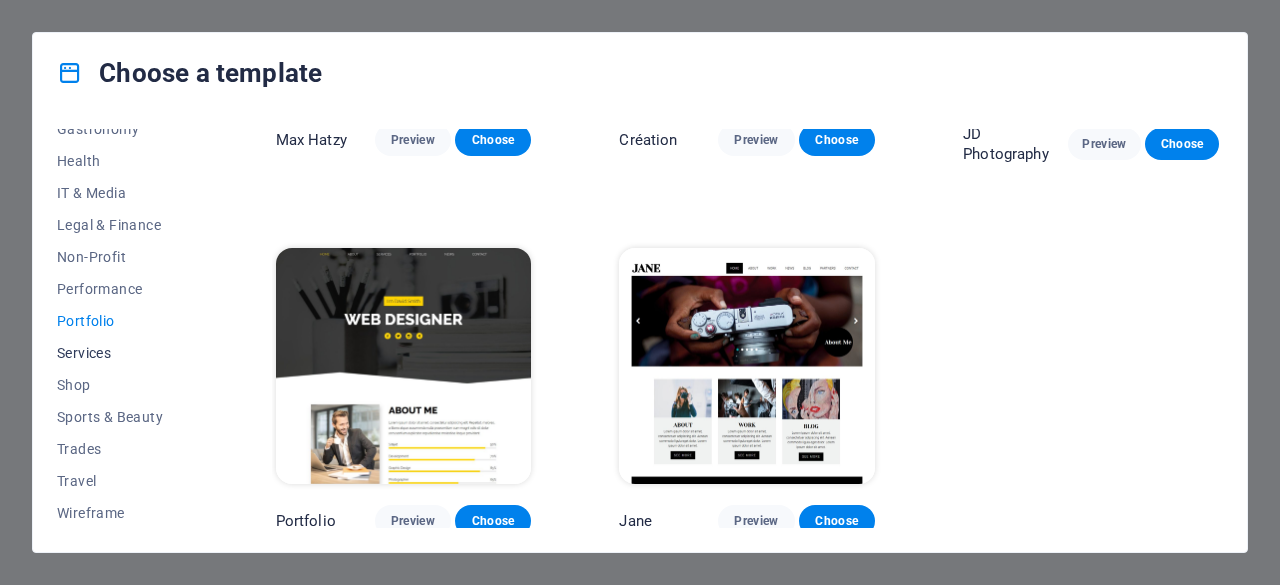click on "Services" at bounding box center [122, 353] 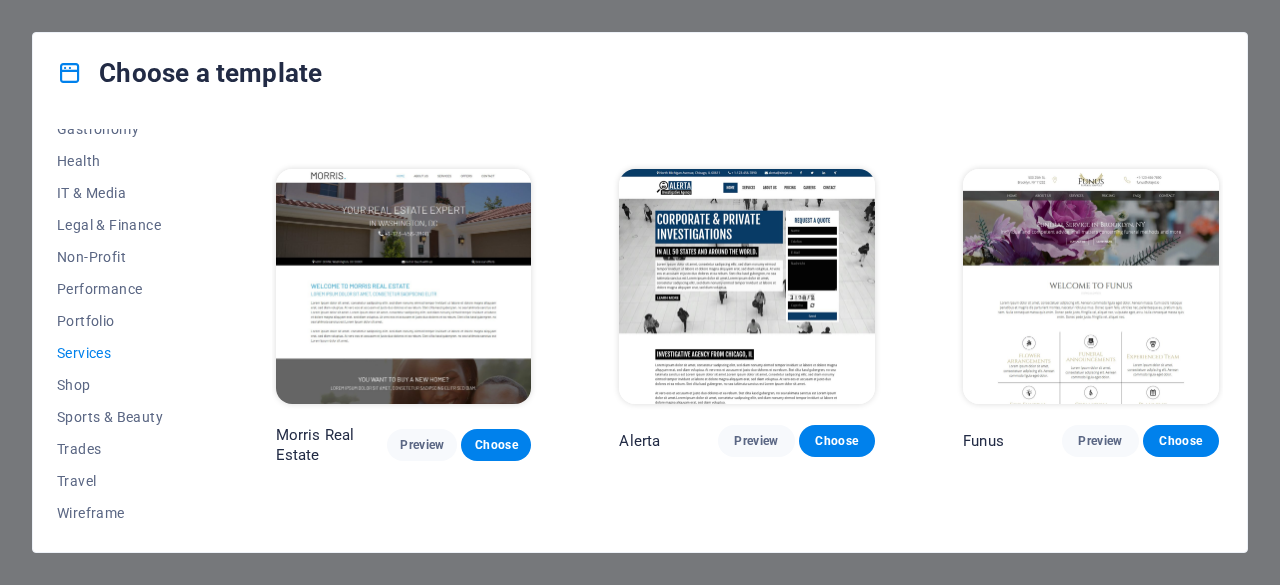 scroll, scrollTop: 1480, scrollLeft: 0, axis: vertical 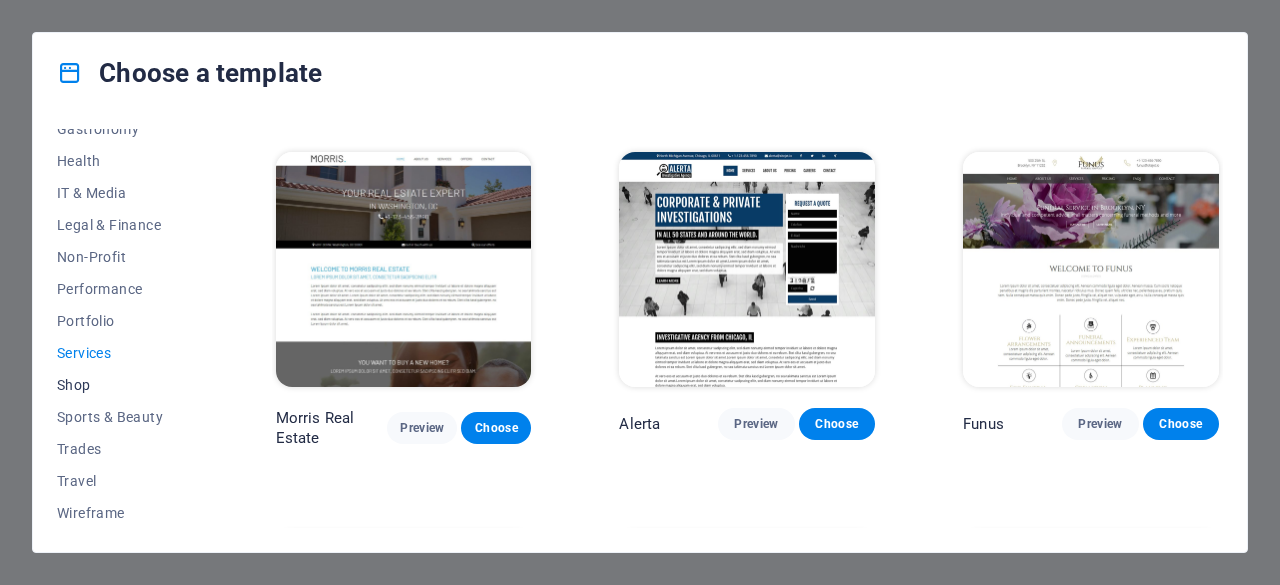 click on "Shop" at bounding box center (122, 385) 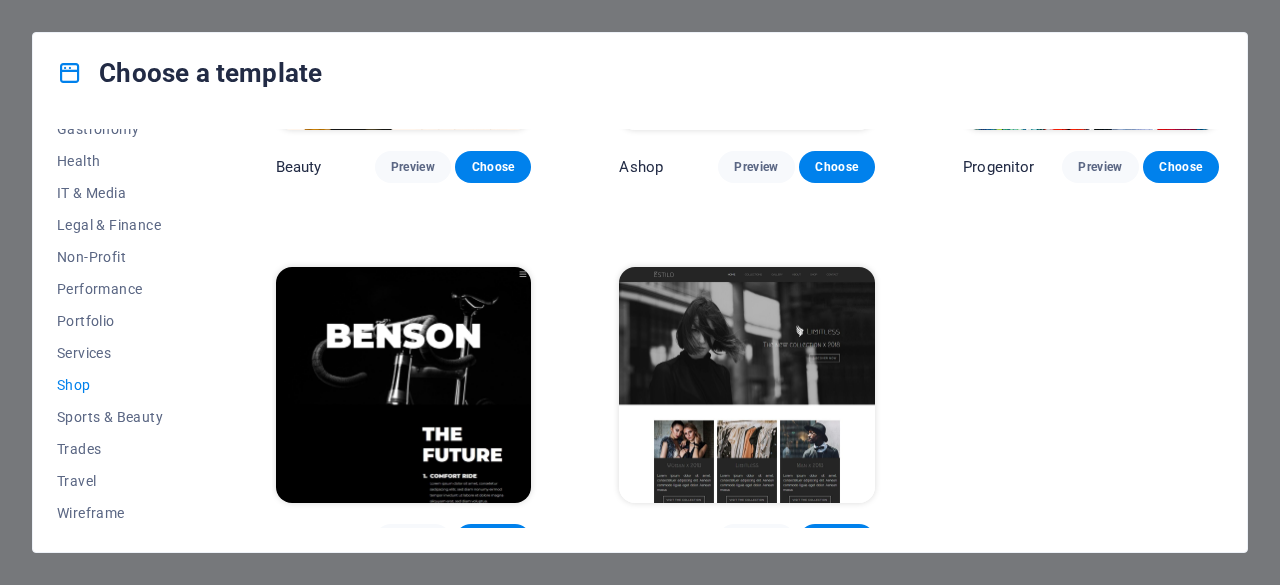 scroll, scrollTop: 1009, scrollLeft: 0, axis: vertical 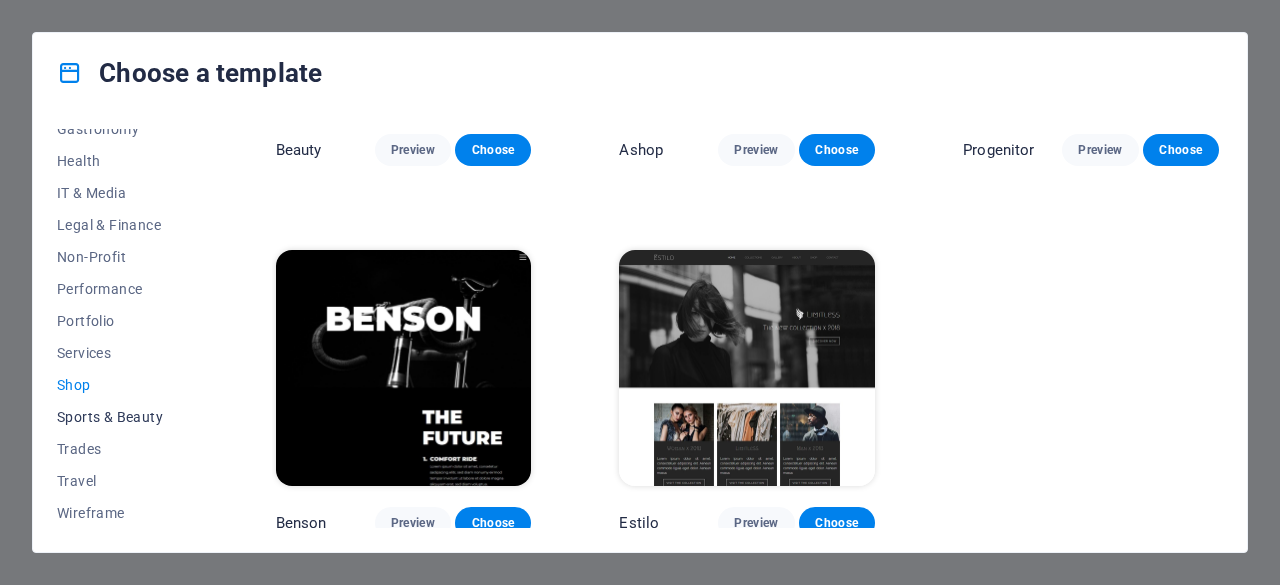 click on "Sports & Beauty" at bounding box center (122, 417) 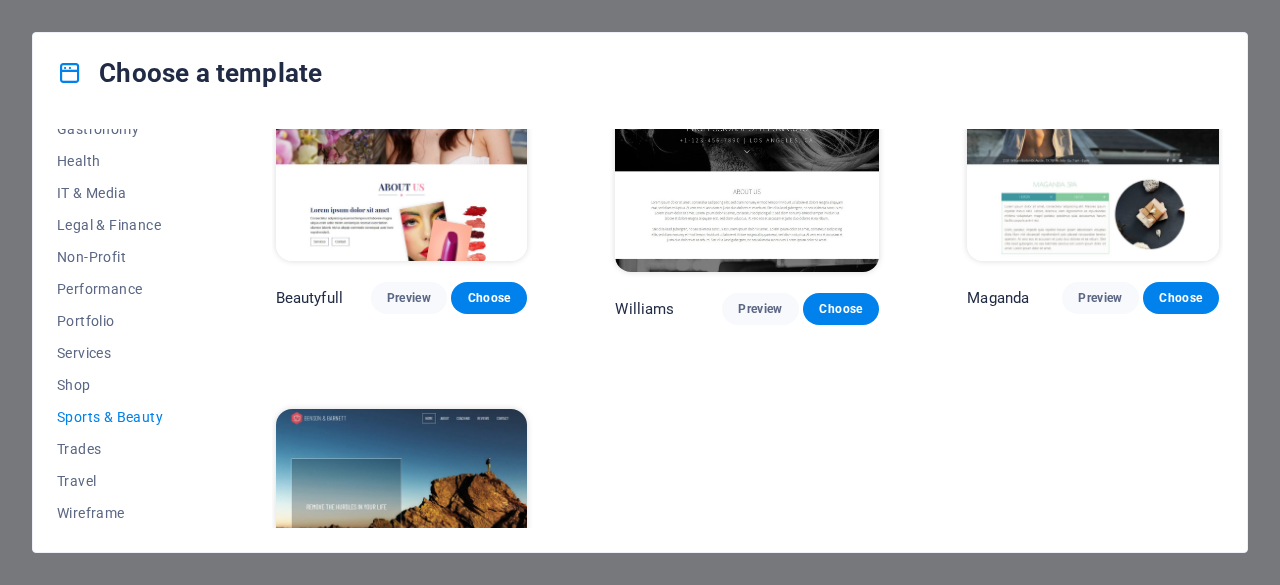 scroll, scrollTop: 1473, scrollLeft: 0, axis: vertical 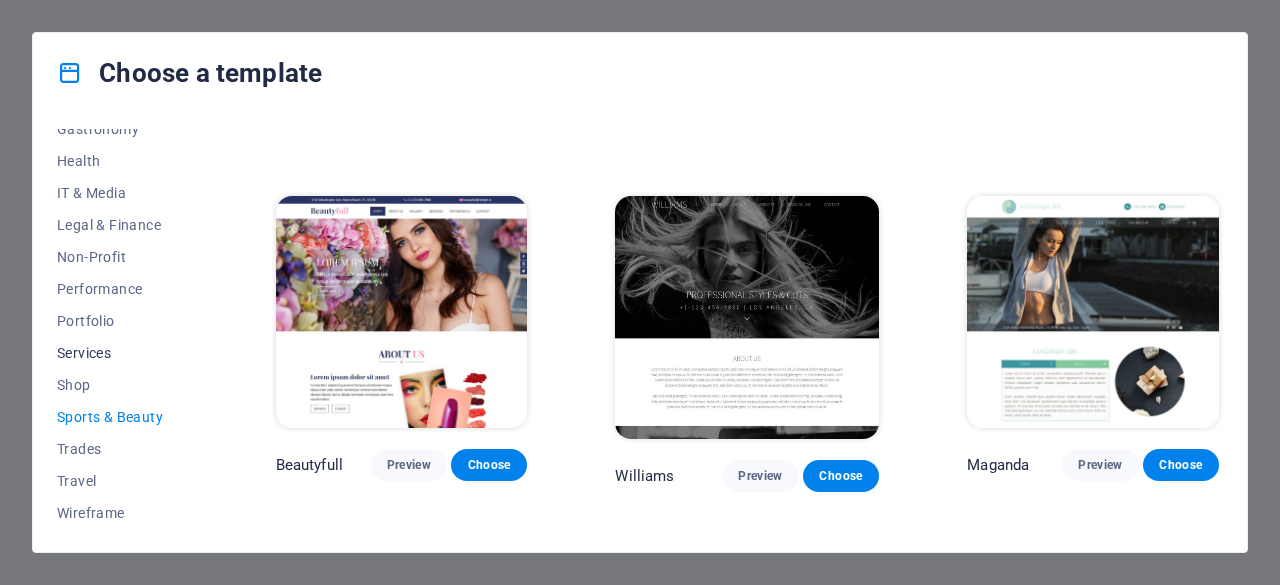 drag, startPoint x: 76, startPoint y: 383, endPoint x: 140, endPoint y: 353, distance: 70.68239 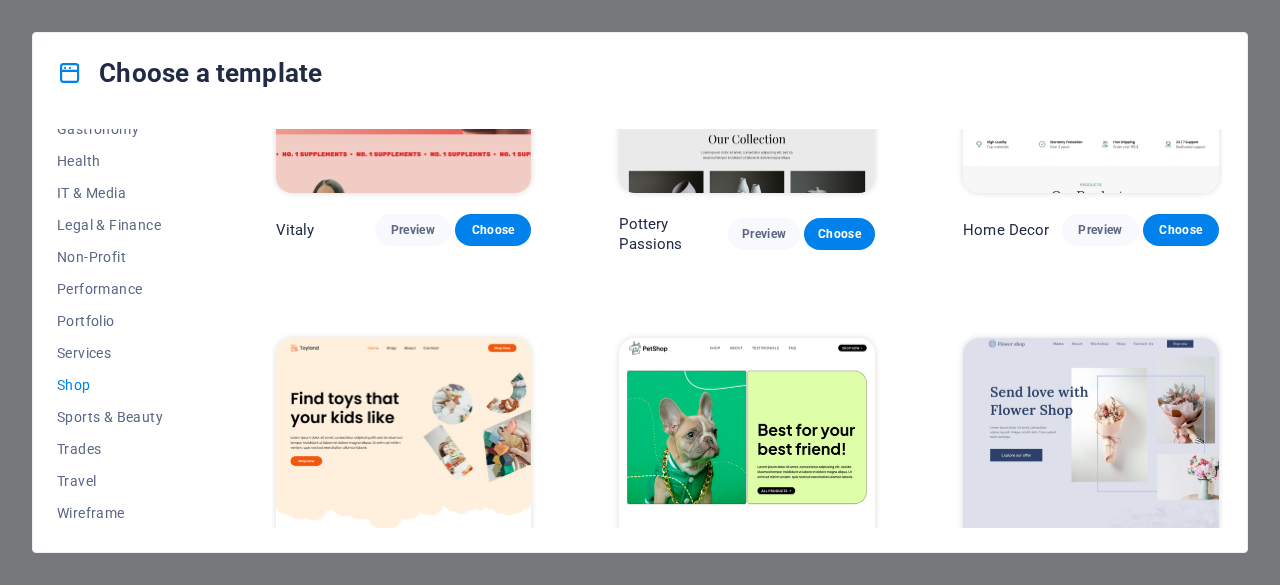 scroll, scrollTop: 342, scrollLeft: 0, axis: vertical 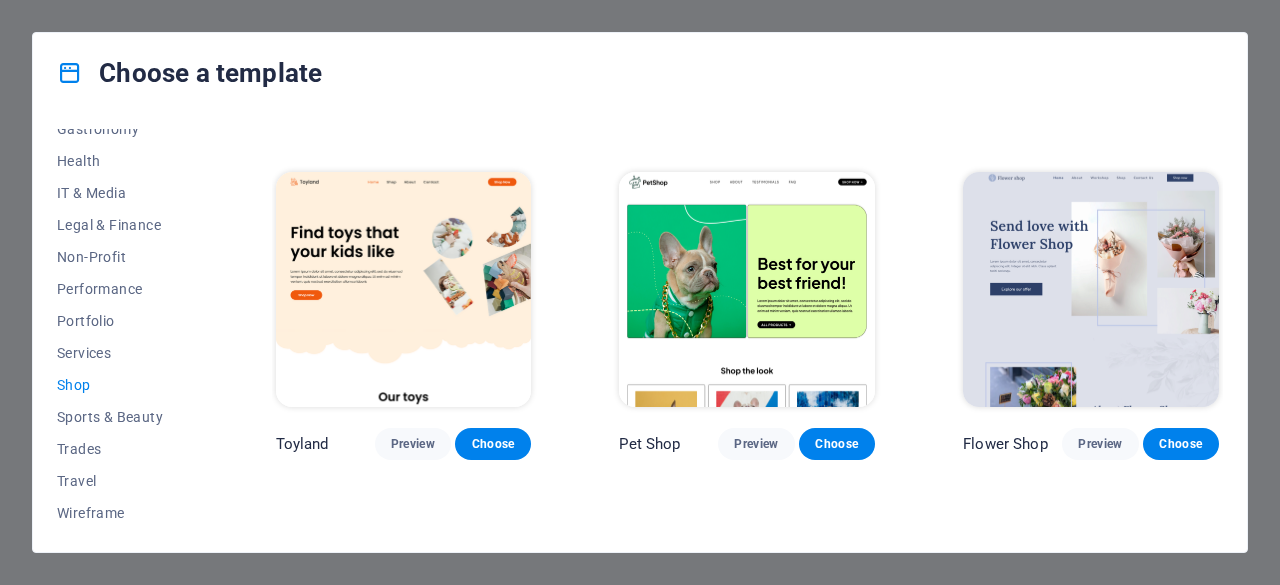 click at bounding box center [1091, 290] 